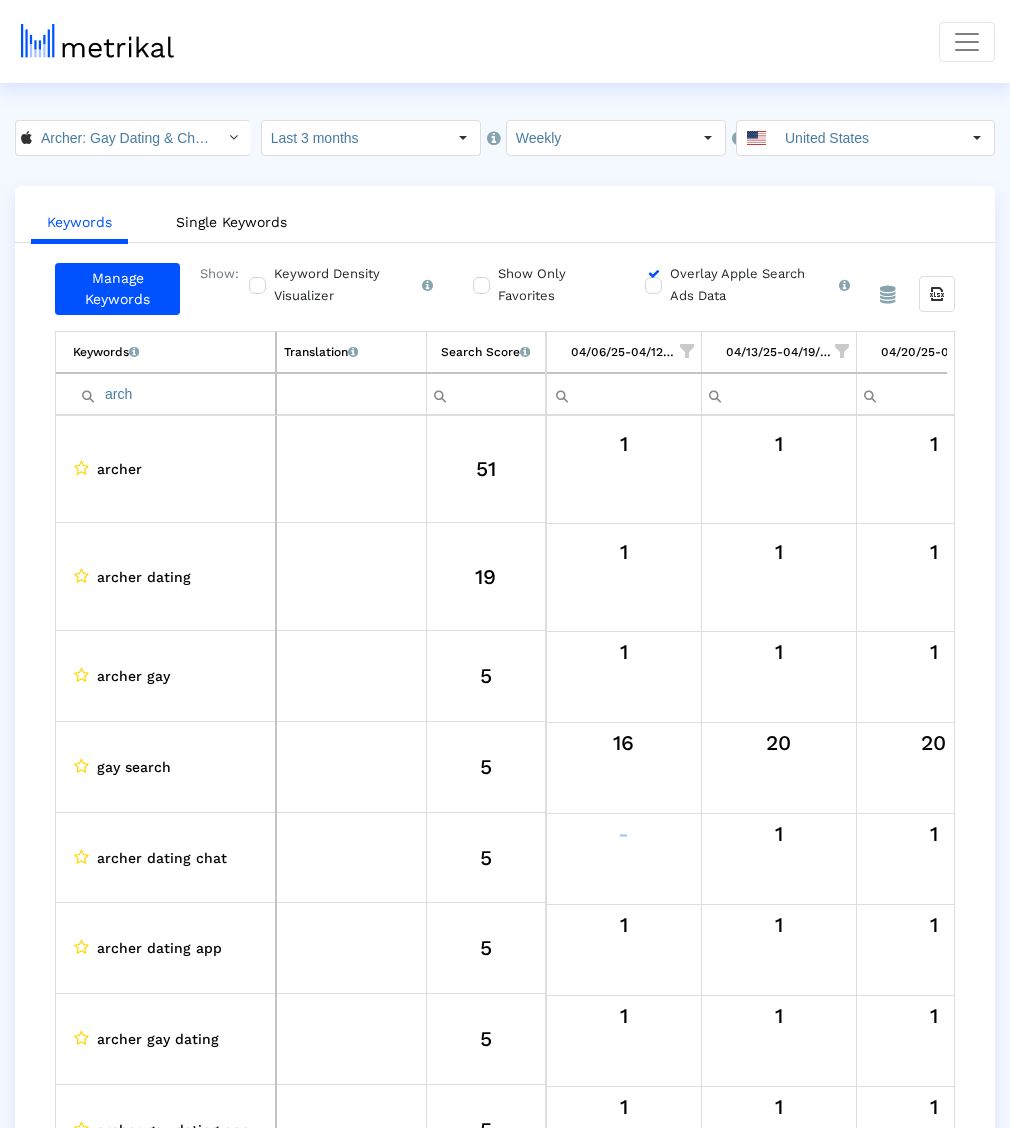 scroll, scrollTop: 5, scrollLeft: 0, axis: vertical 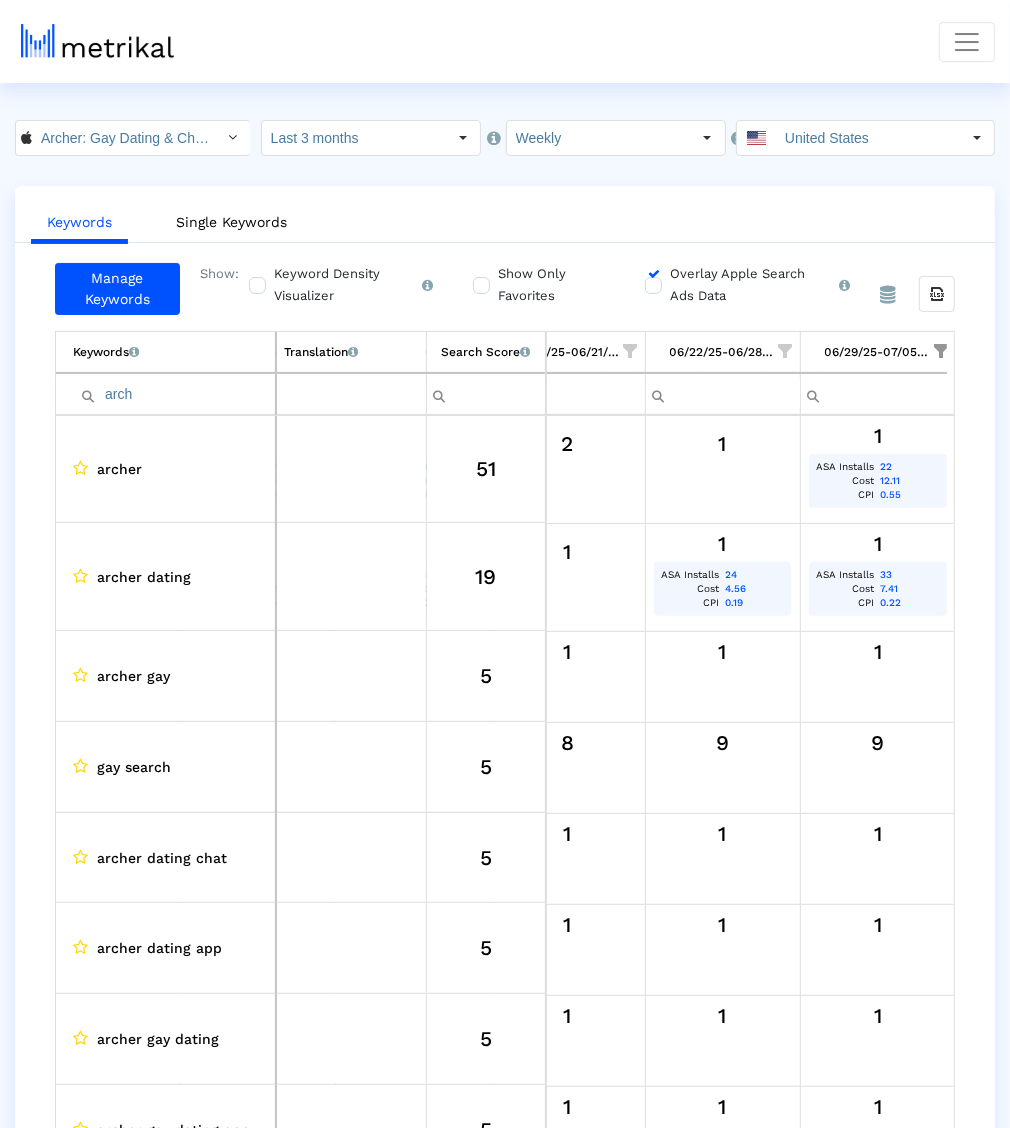 click on "KPIs (Chart View)  KPIs (Table View)  Keywords   App Update Timeline  archer@shyftup.com   Keyword Manager  Customer Settings  Admin  Documentation  Logout" at bounding box center [505, 41] 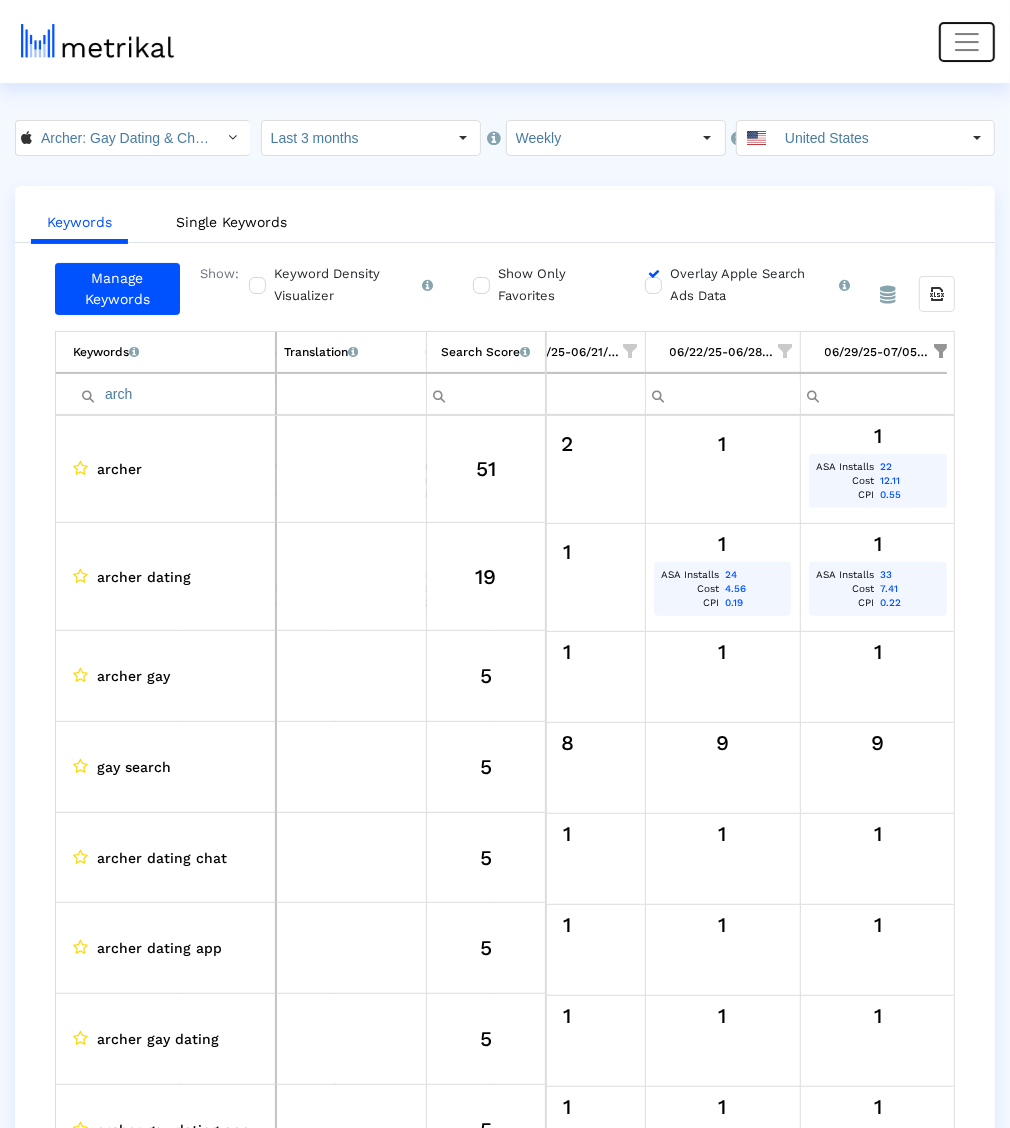 click at bounding box center (967, 42) 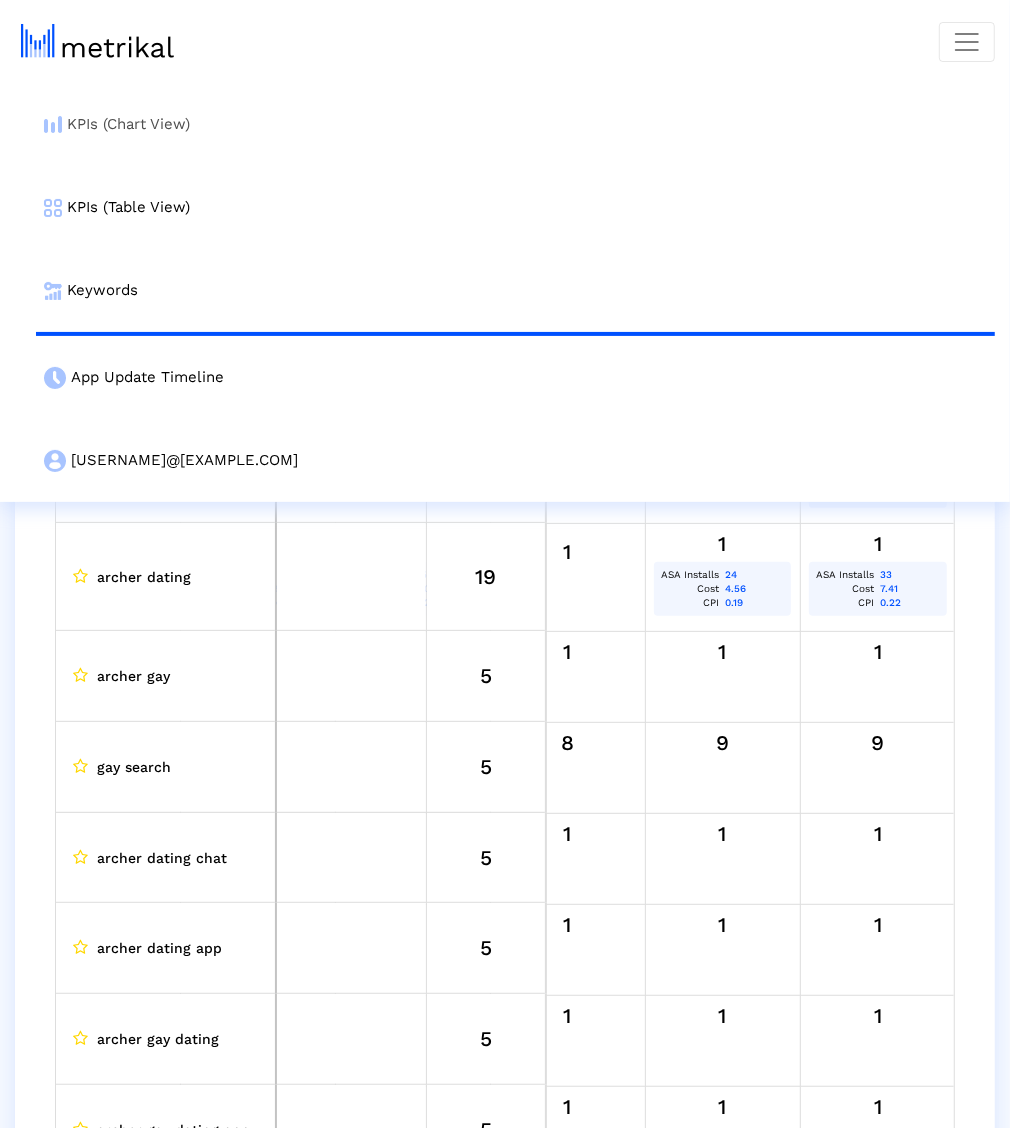 click on "KPIs (Chart View)" at bounding box center [515, 124] 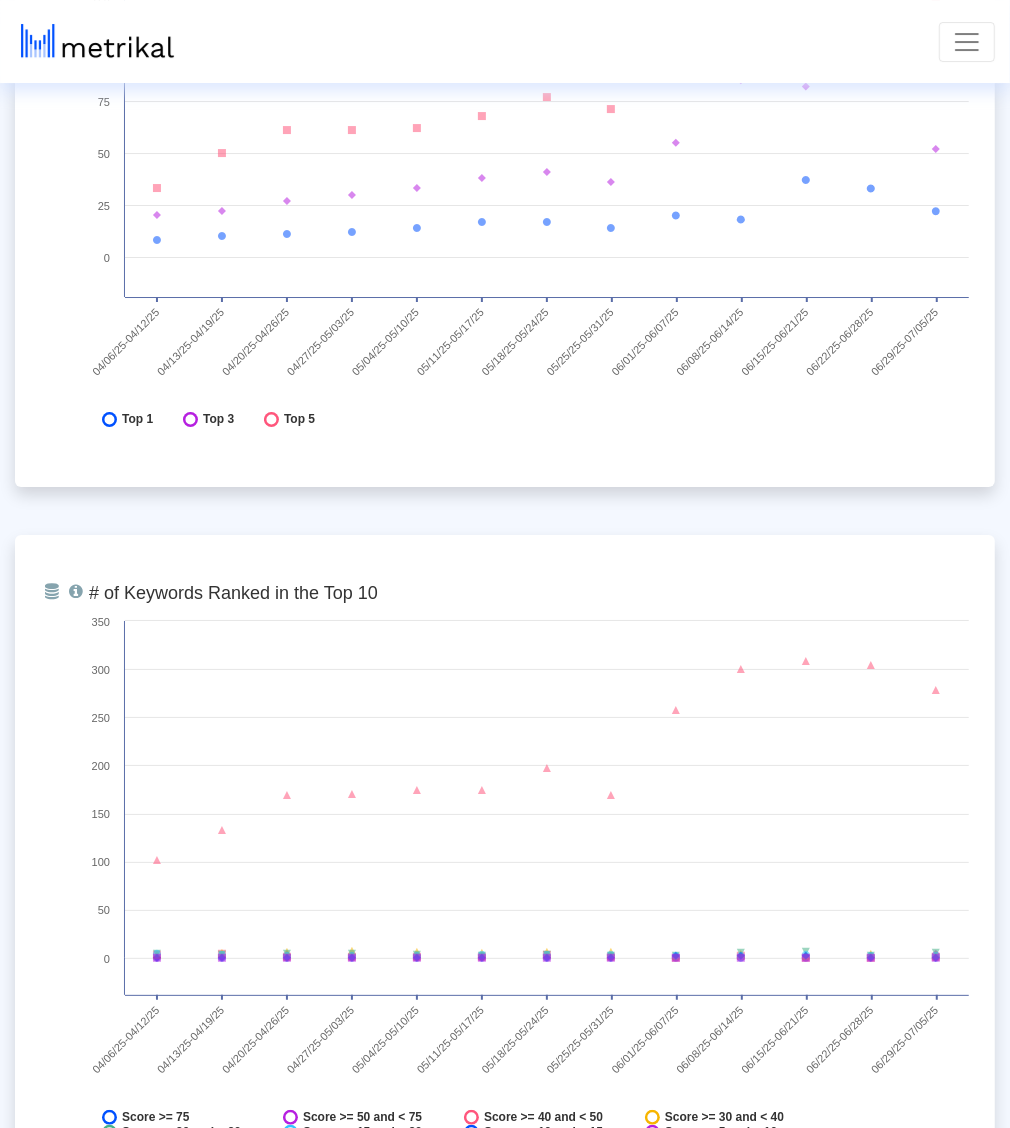 scroll, scrollTop: 7829, scrollLeft: 0, axis: vertical 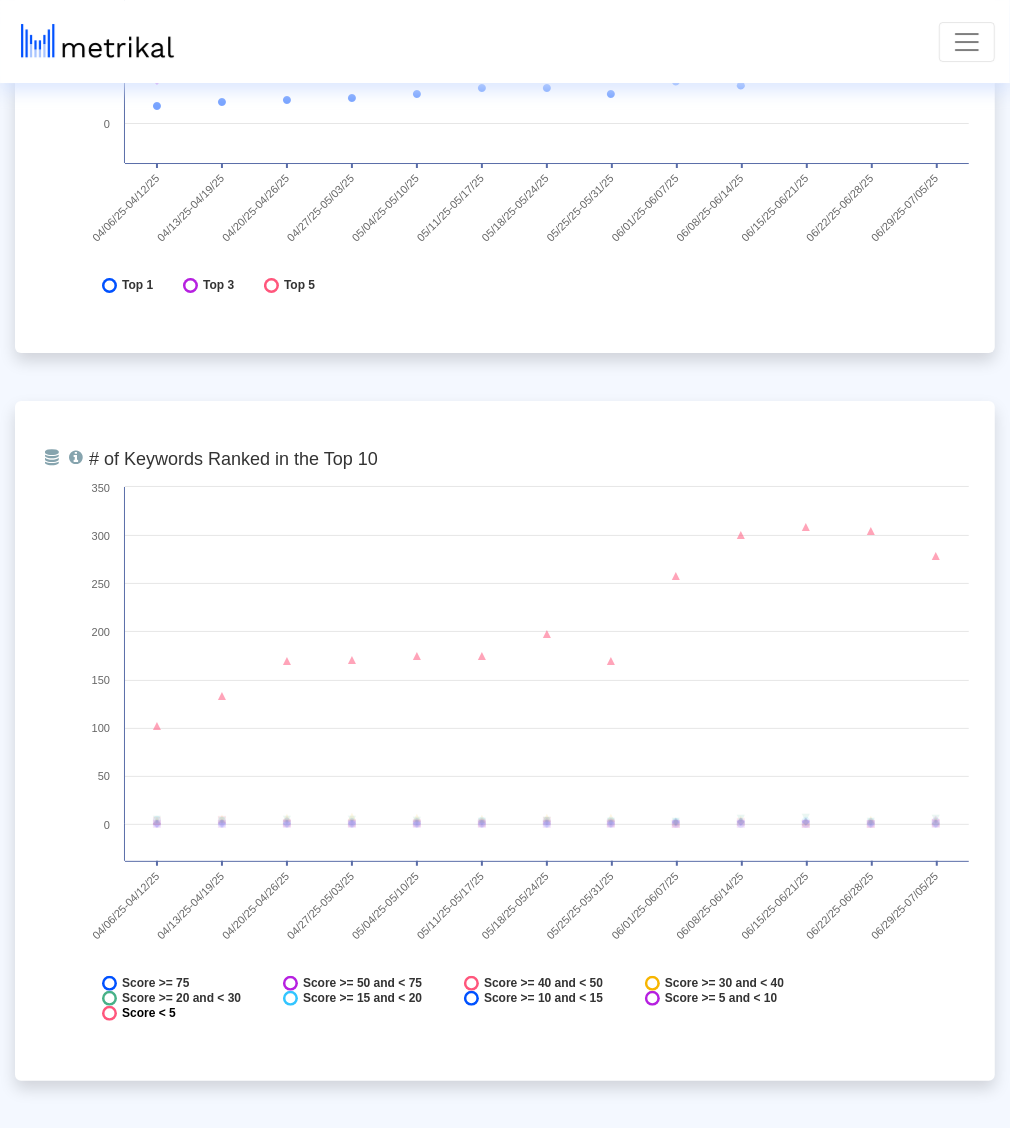 click on "Score < 5" at bounding box center (149, 1013) 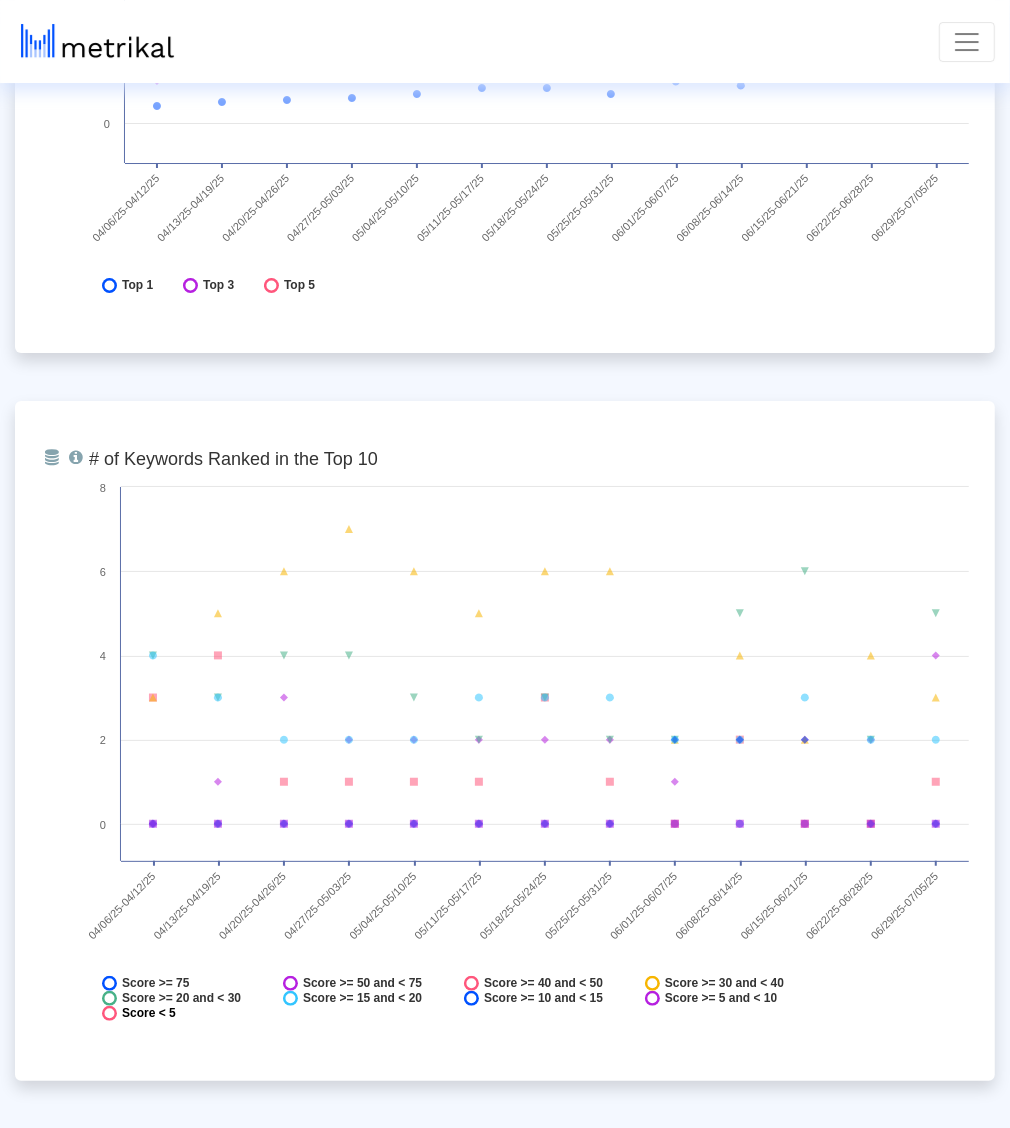 click on "Score < 5" at bounding box center (149, 1013) 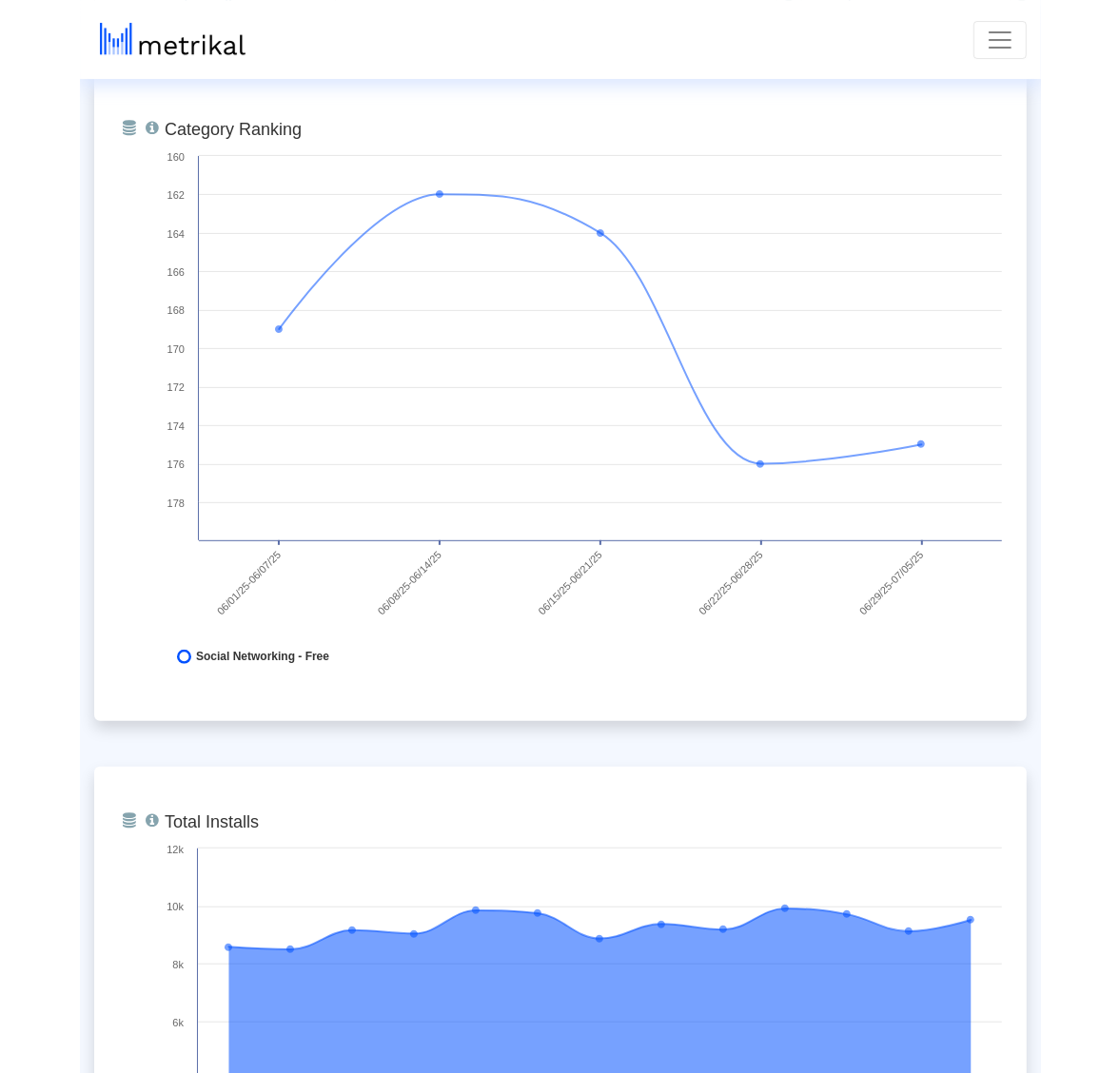 scroll, scrollTop: 0, scrollLeft: 0, axis: both 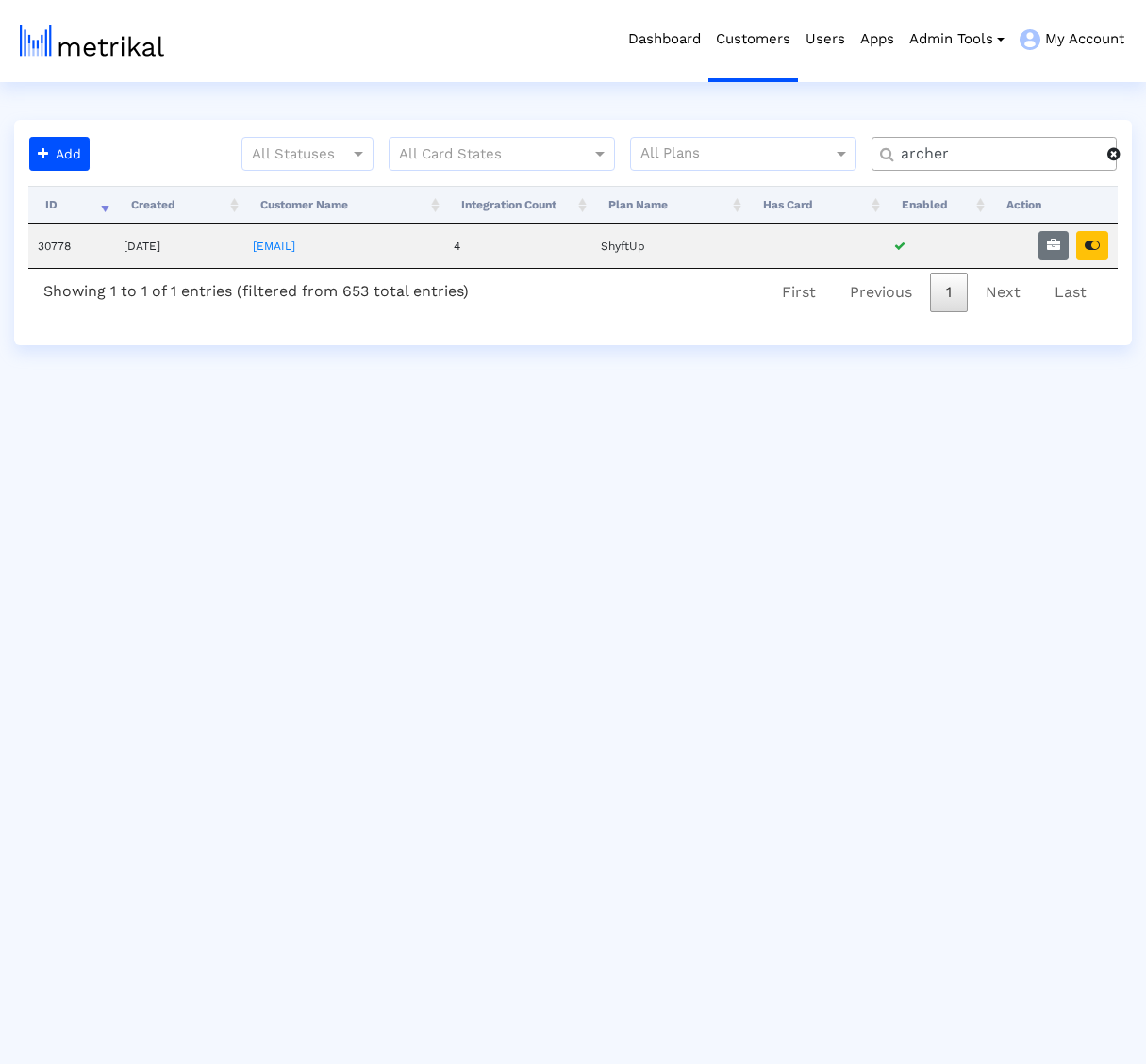 click on "archer" at bounding box center (997, 154) 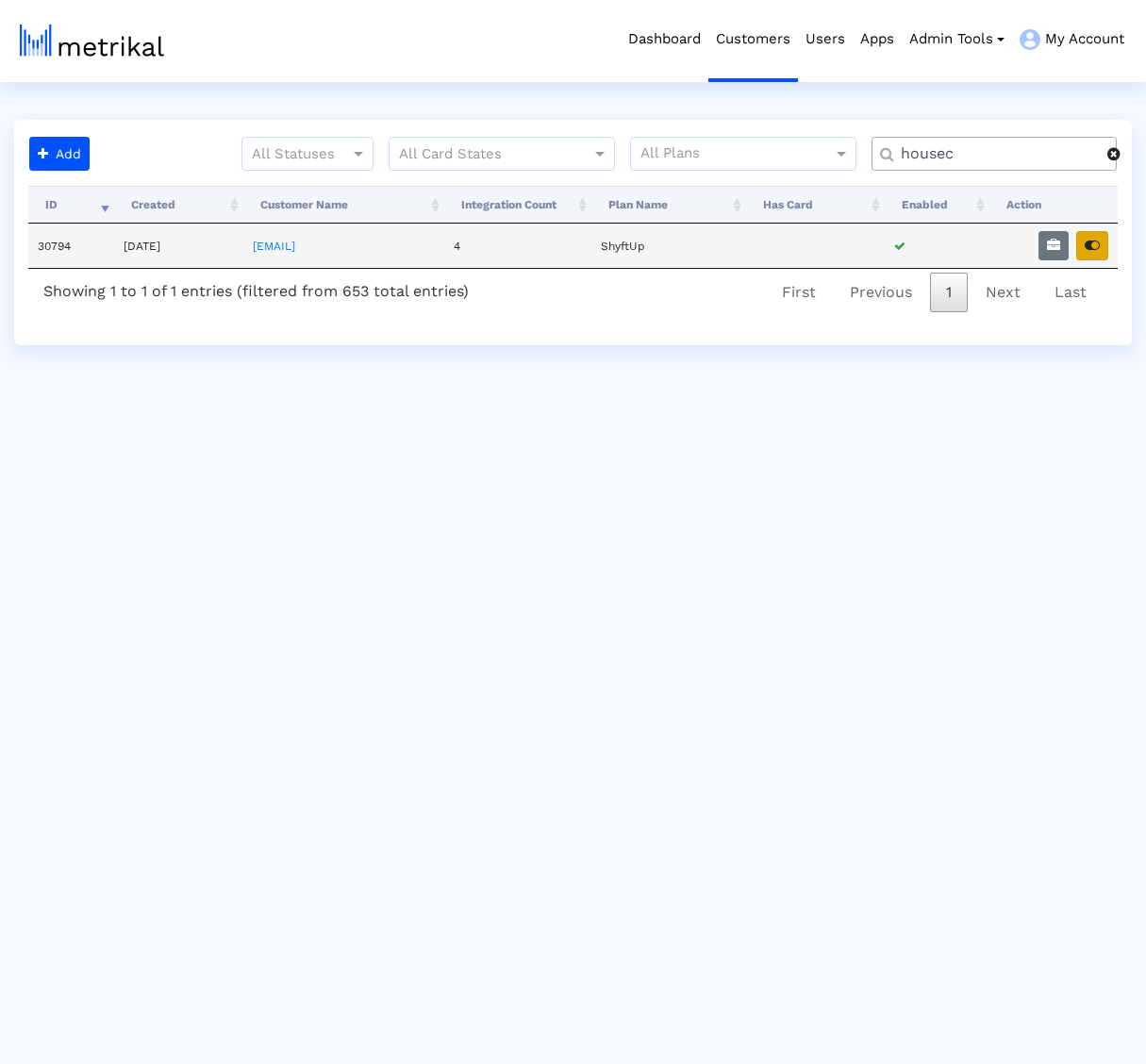 type on "housec" 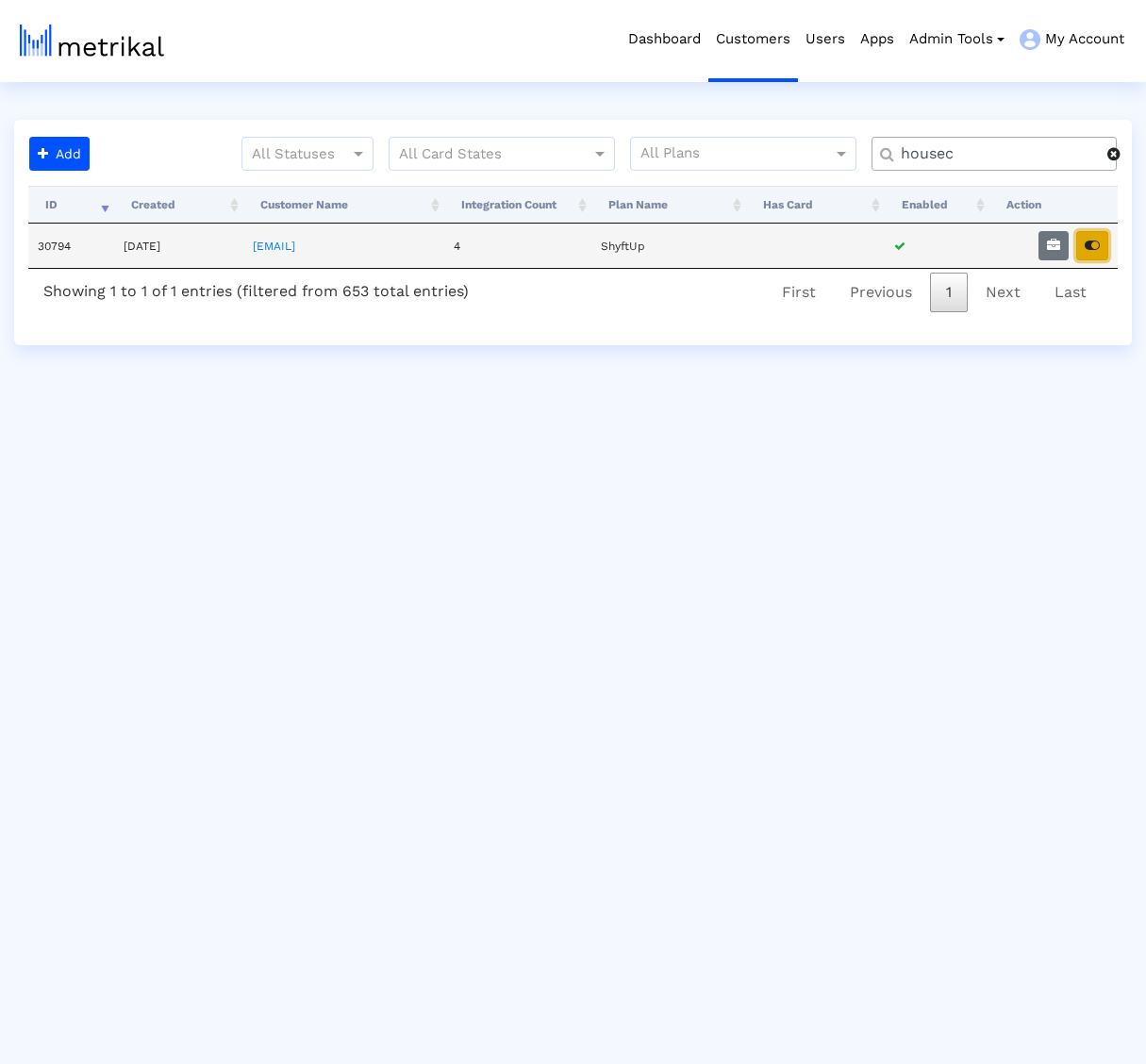 click at bounding box center (1092, 245) 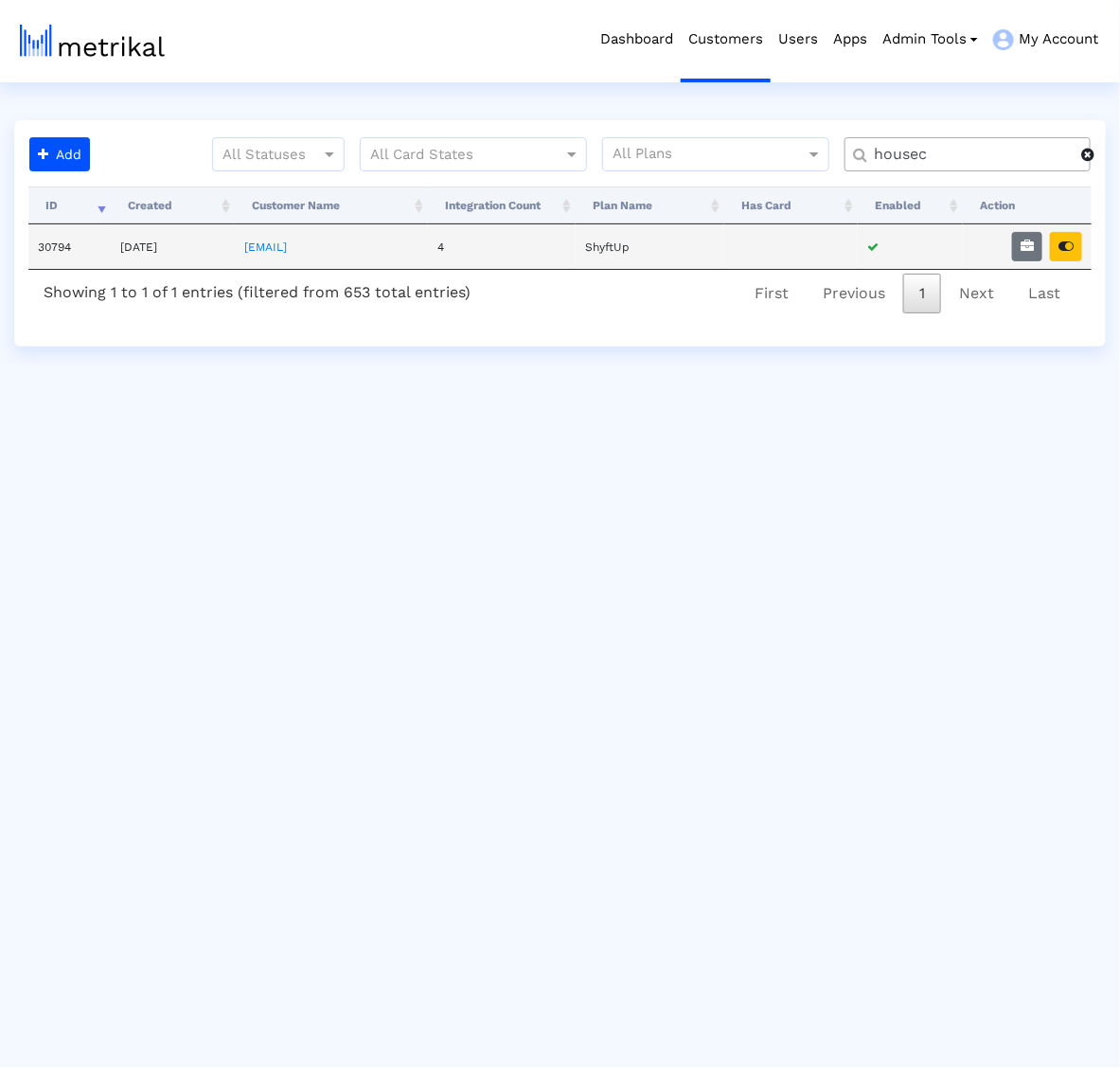 click at bounding box center (1027, 246) 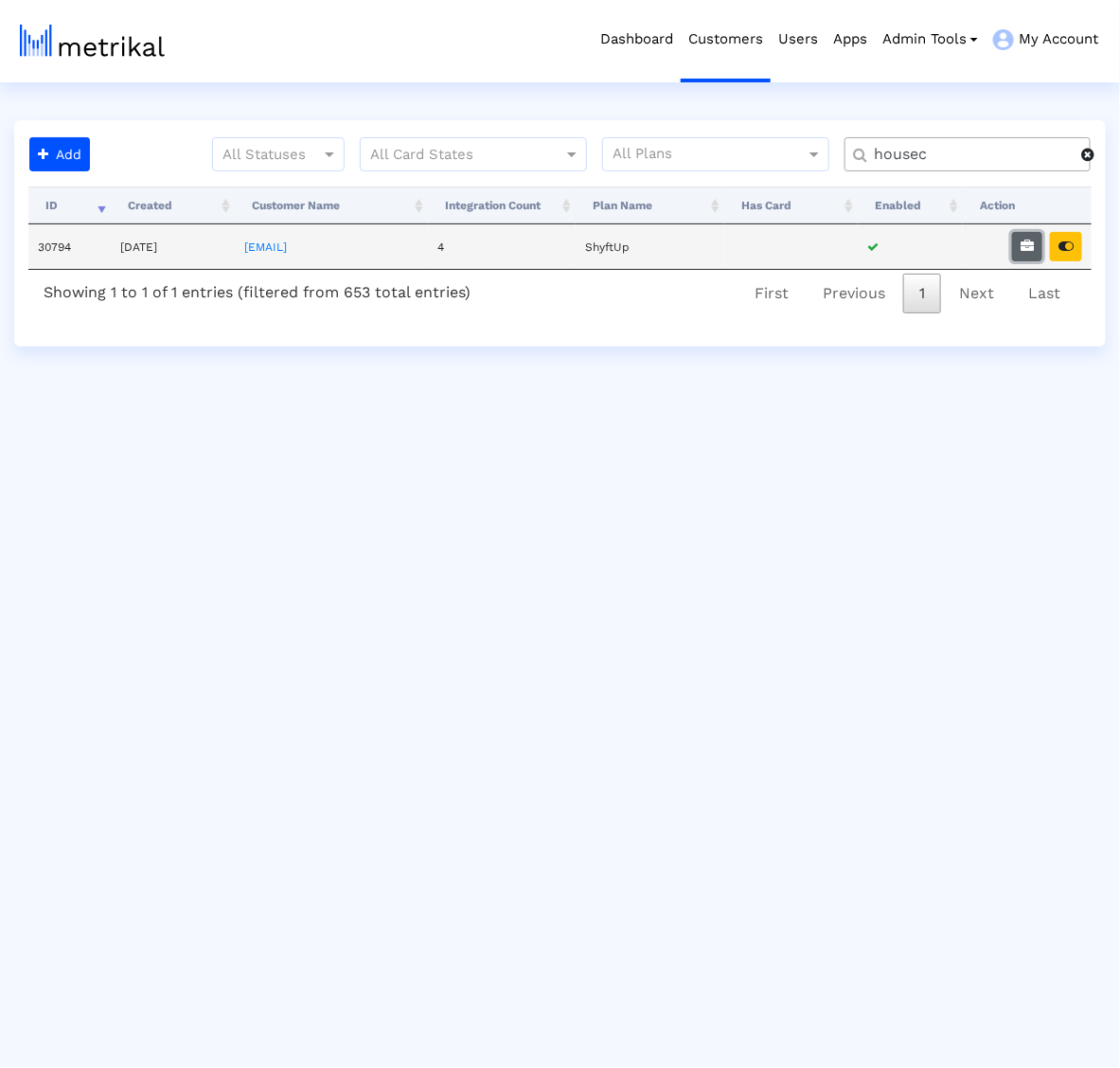 click at bounding box center [1027, 246] 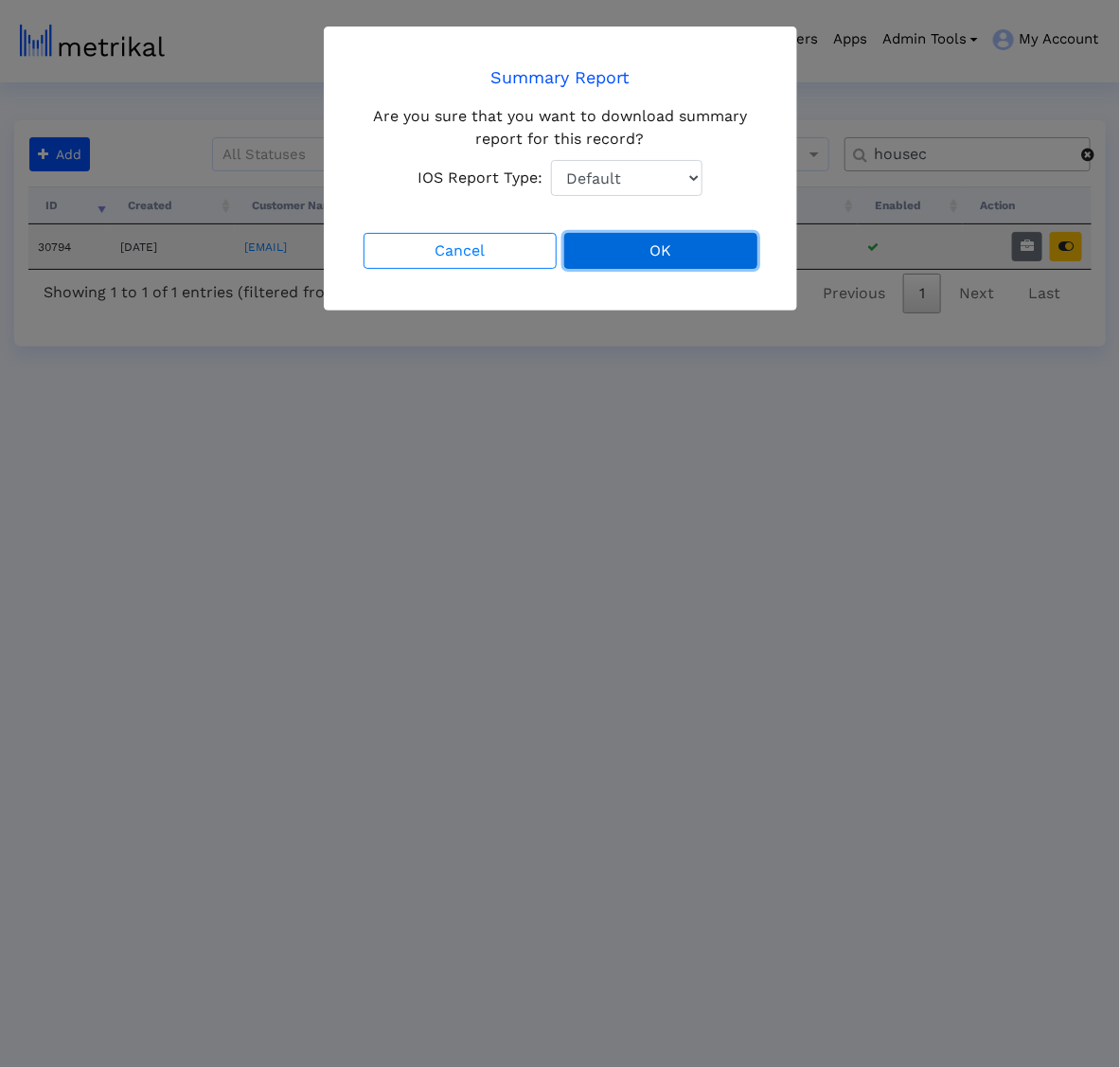 click on "OK" at bounding box center [661, 251] 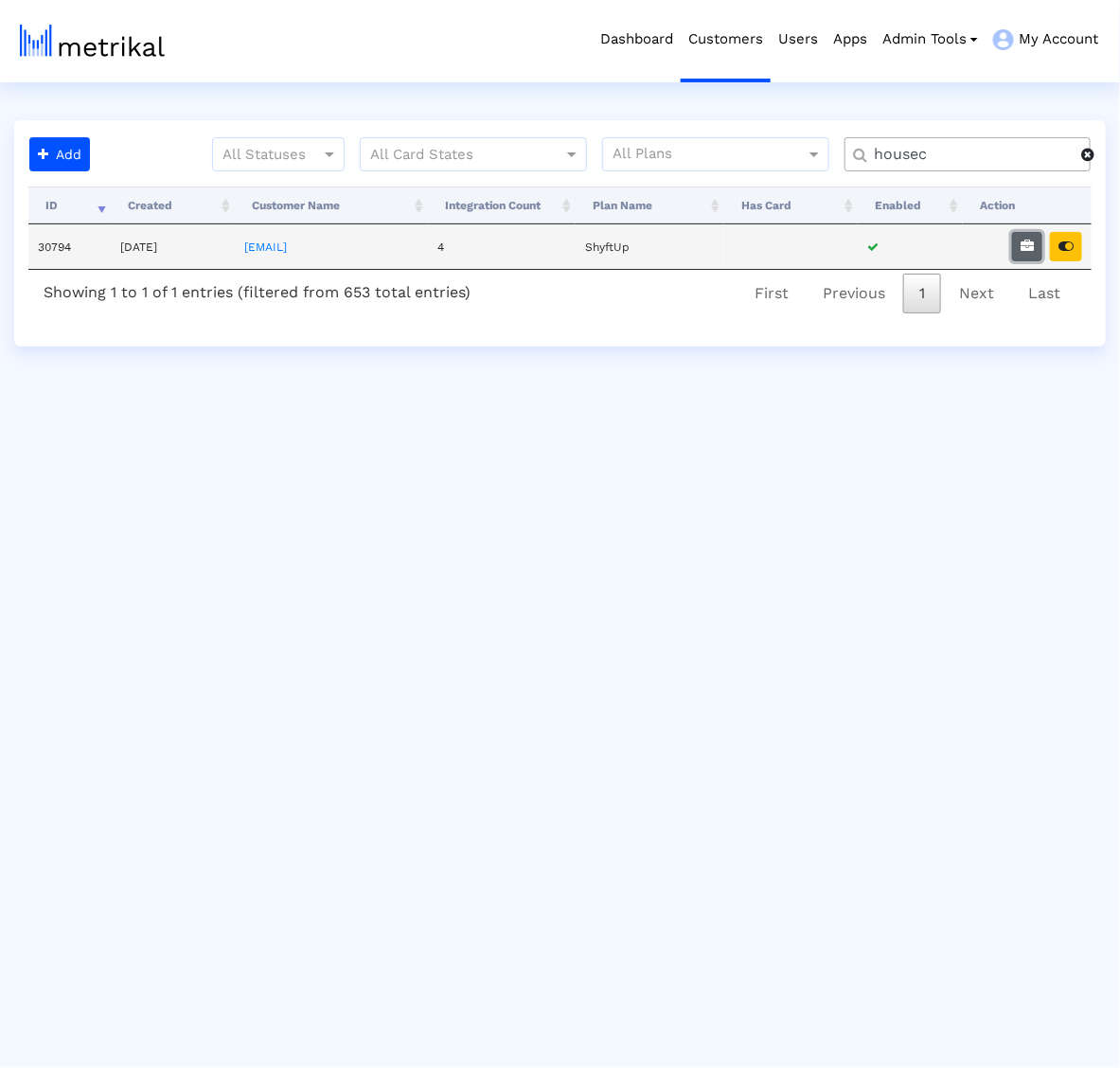 click at bounding box center [1027, 246] 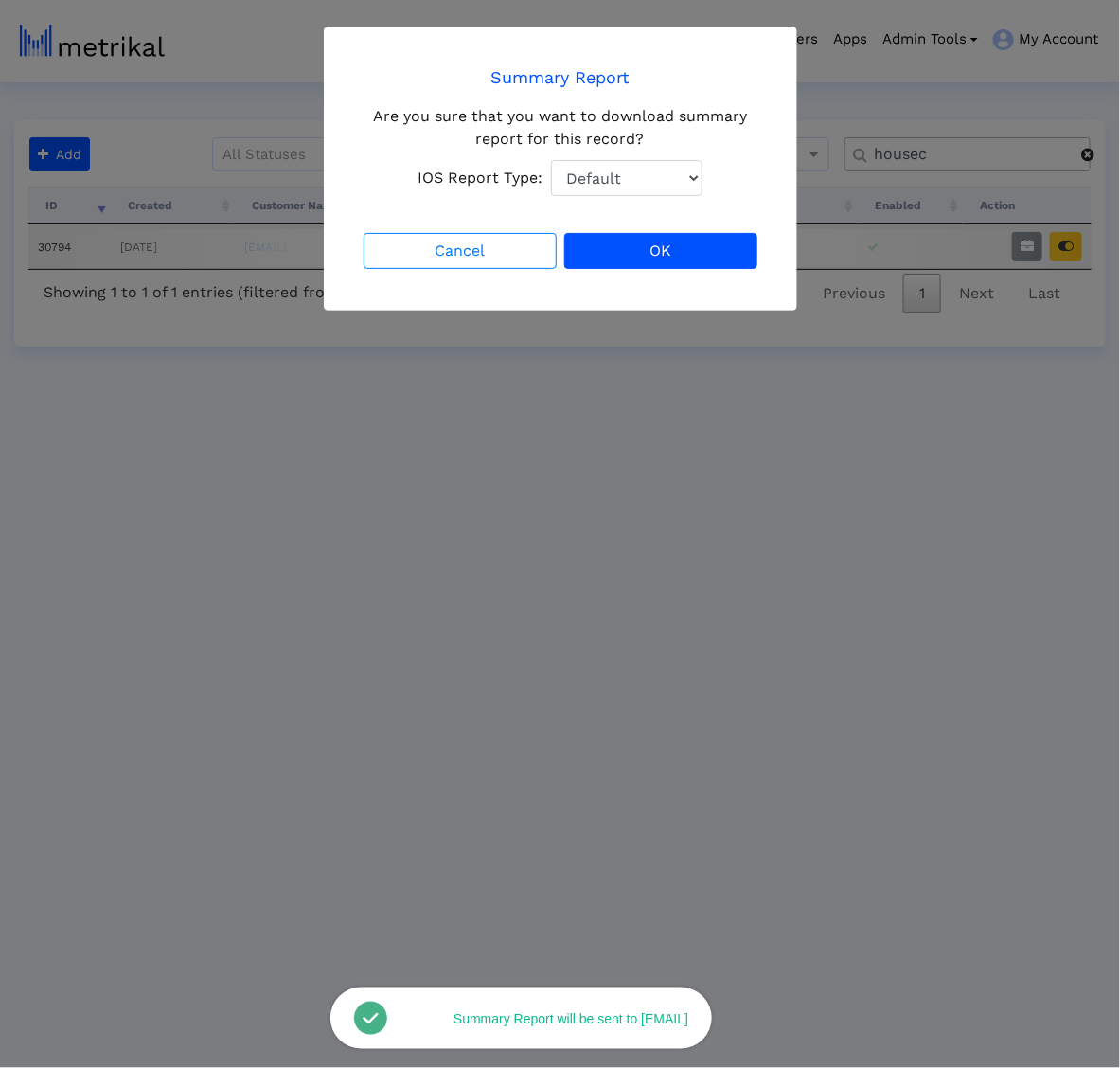 click on "Default Total Downloads New Downloads Redownloads" at bounding box center (627, 178) 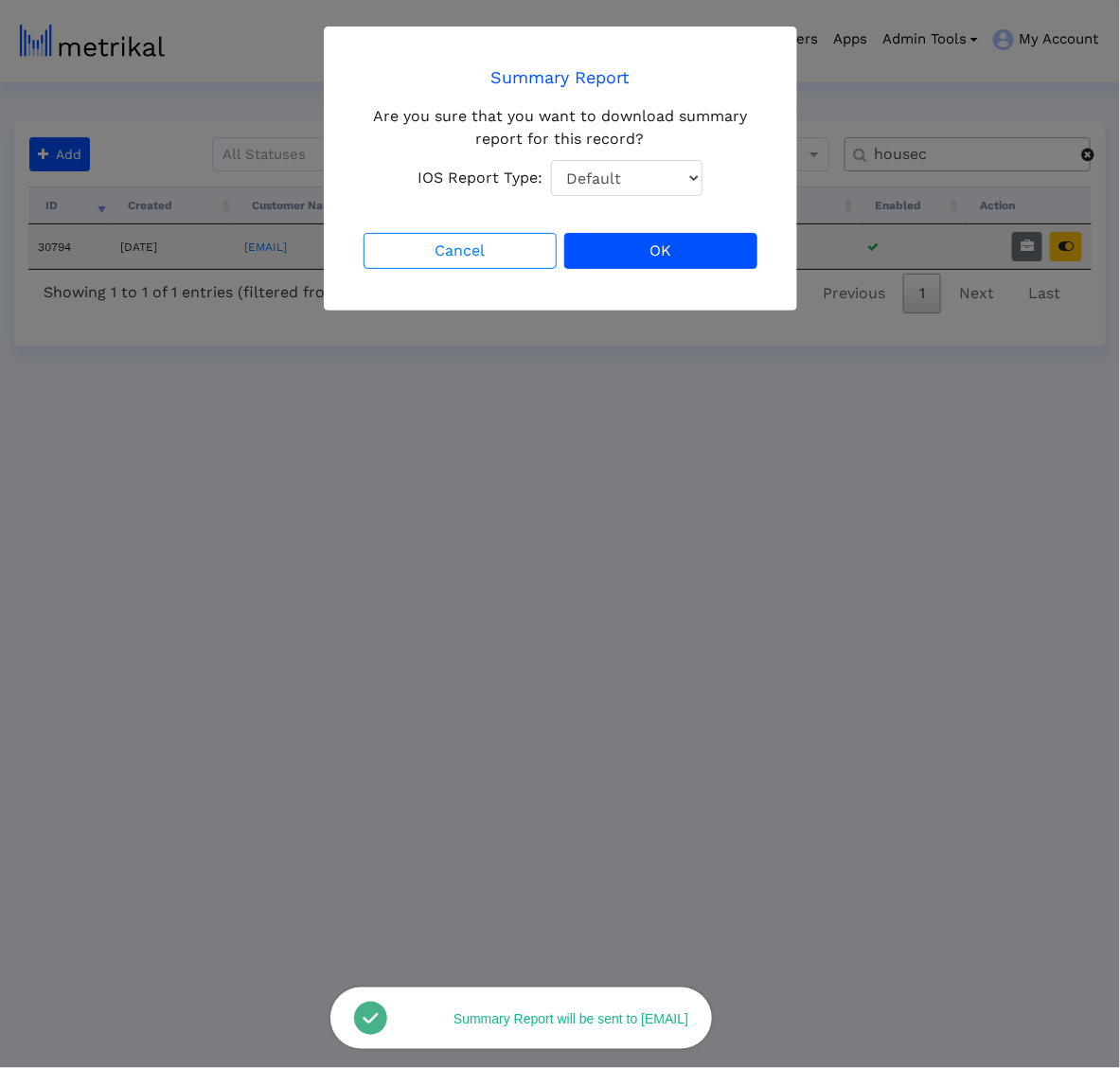 select on "1: 1" 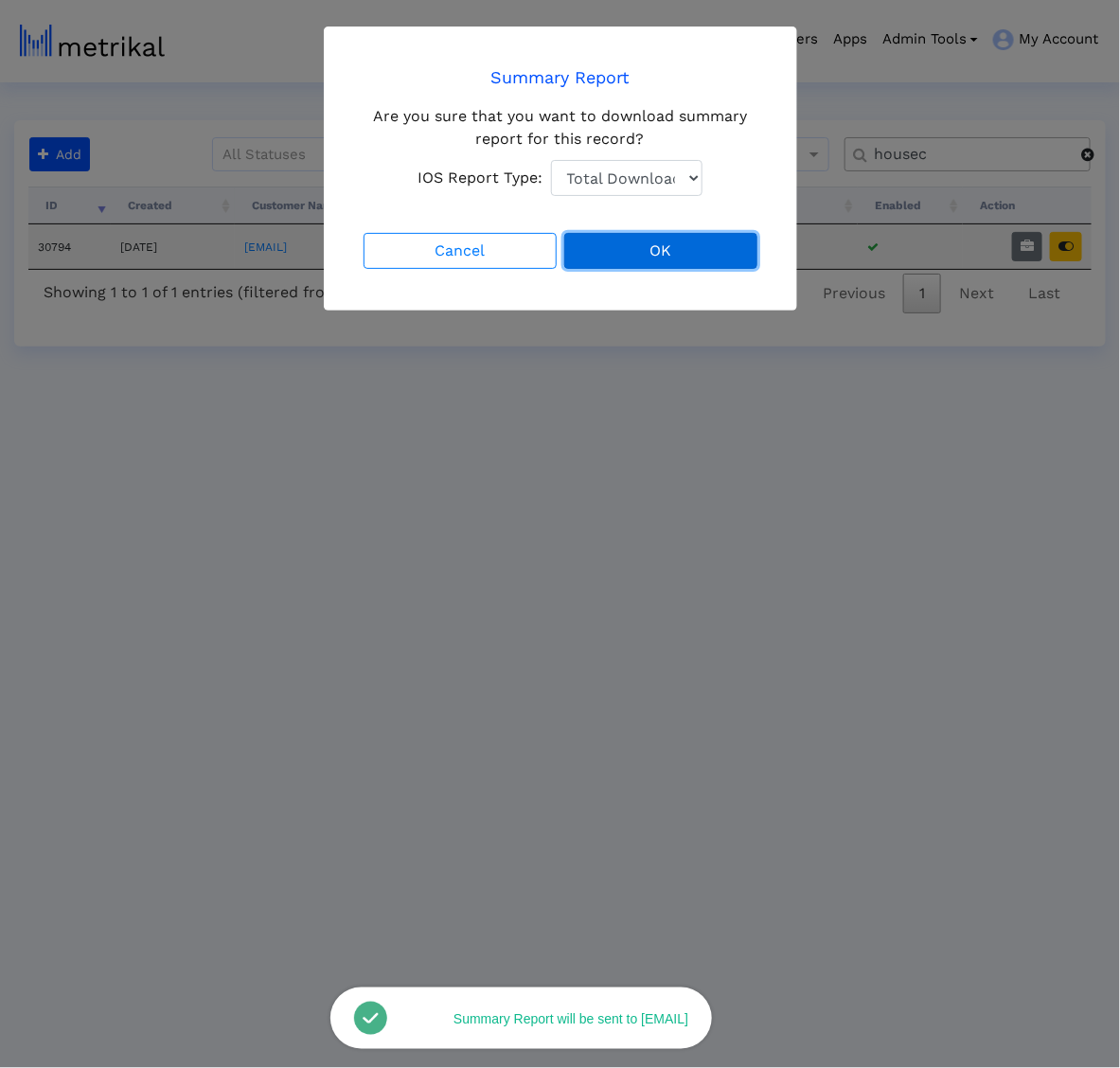 click on "OK" at bounding box center (661, 251) 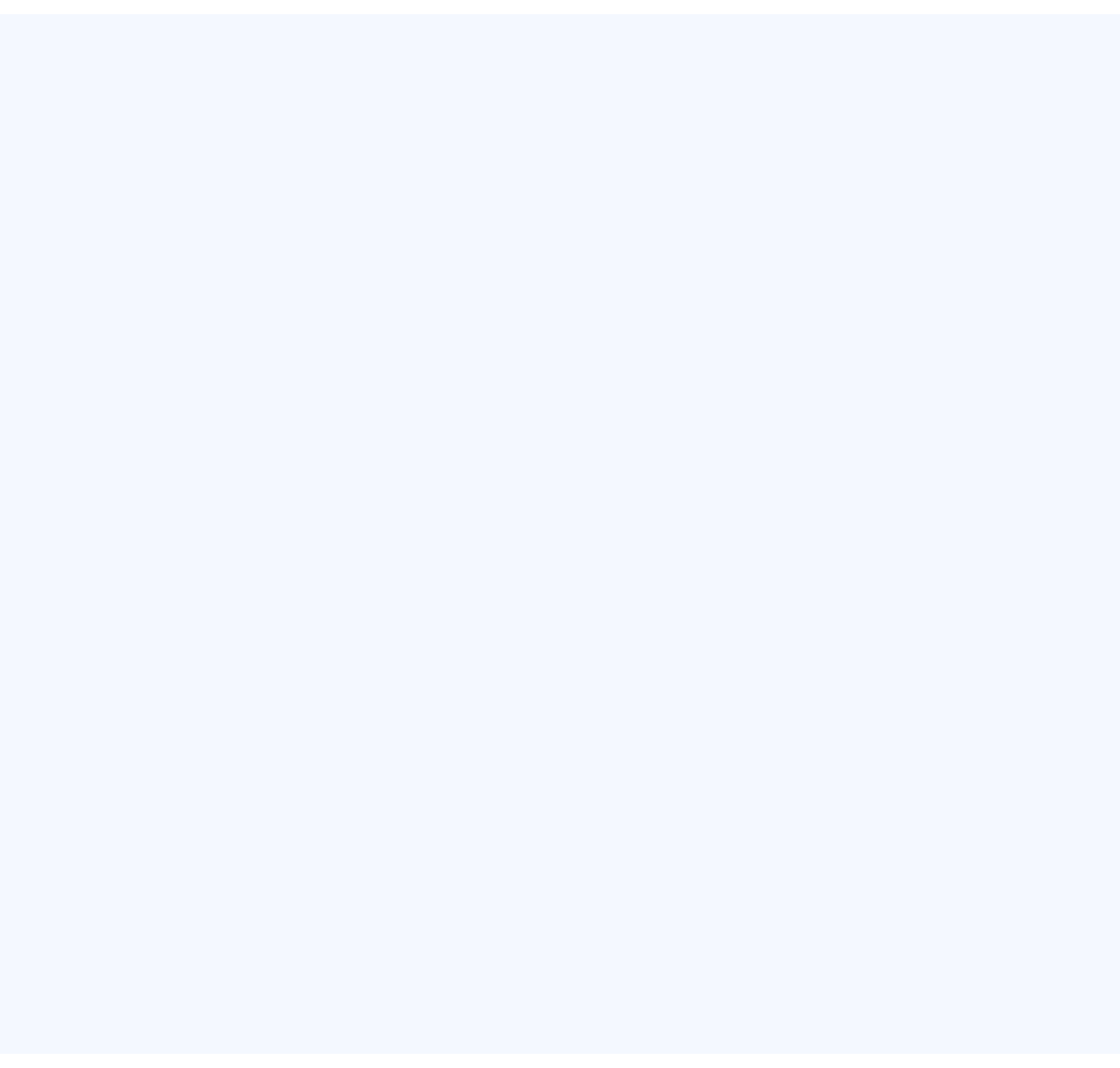 scroll, scrollTop: 0, scrollLeft: 0, axis: both 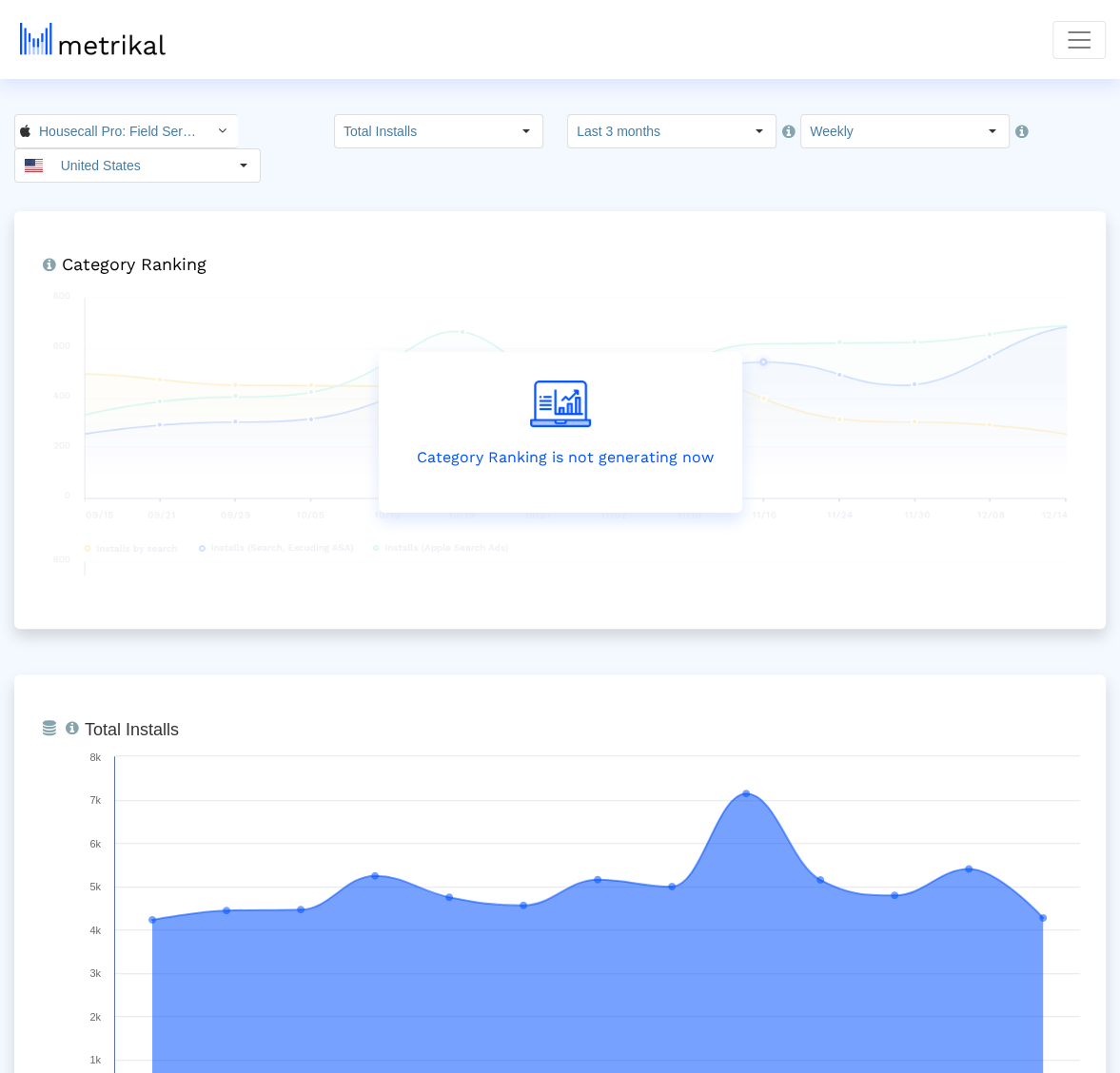click on "KPIs (Chart View)  KPIs (Table View)  Keywords   App Update Timeline  [EMAIL]   Keyword Manager  Customer Settings  Admin  Documentation  Logout" at bounding box center [560, 39] 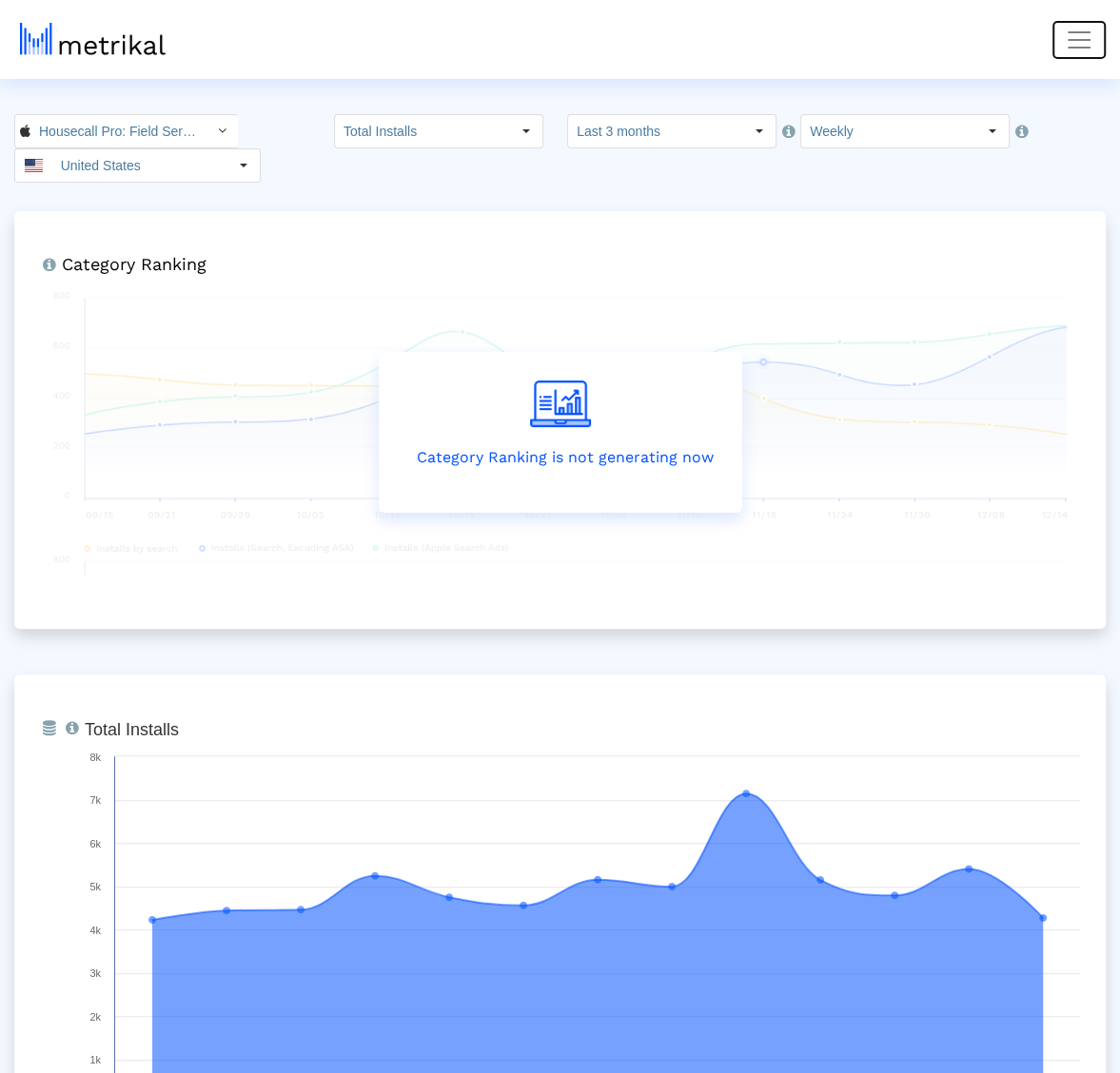 click at bounding box center (1079, 40) 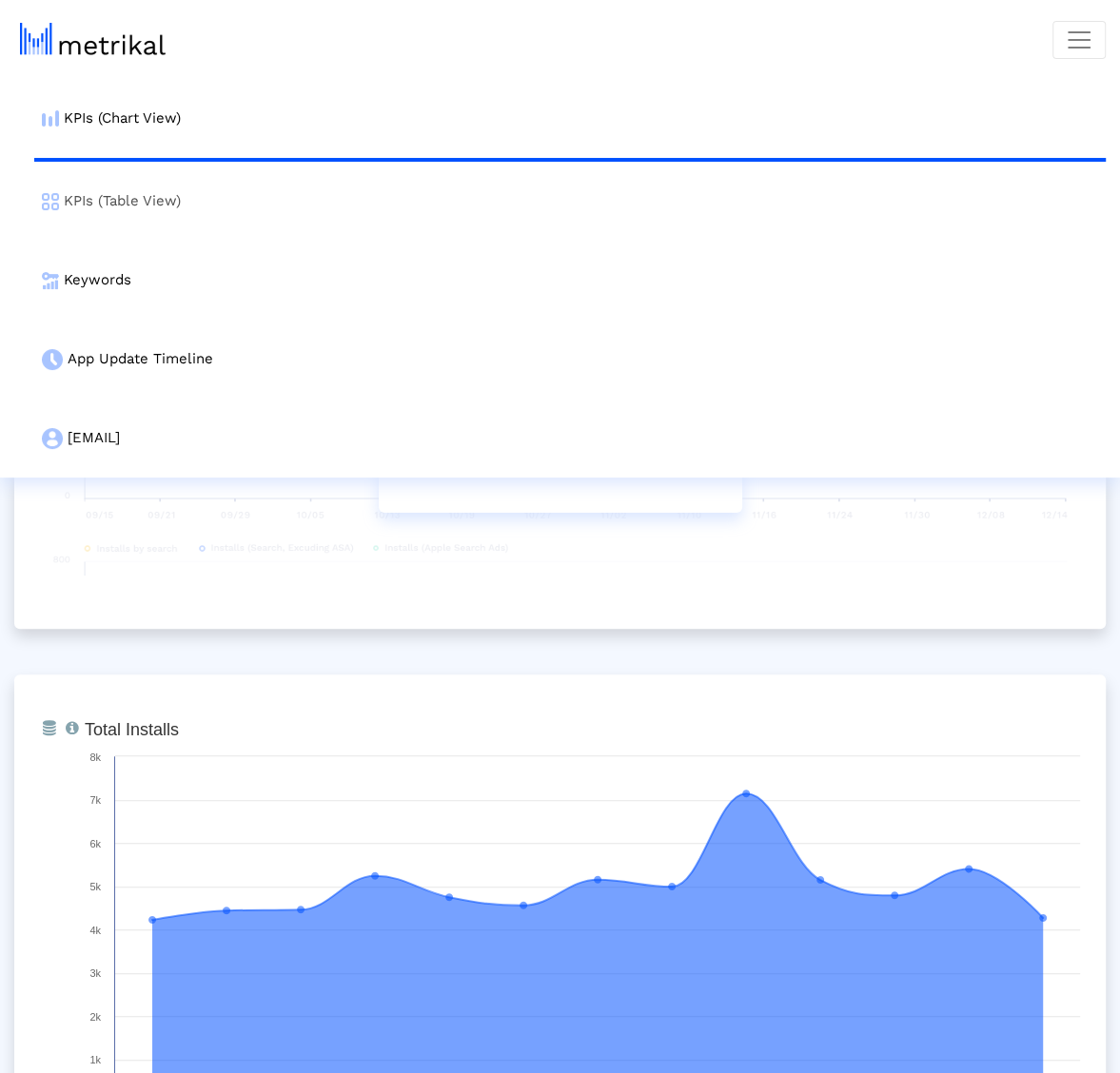 click on "KPIs (Table View)" at bounding box center (570, 201) 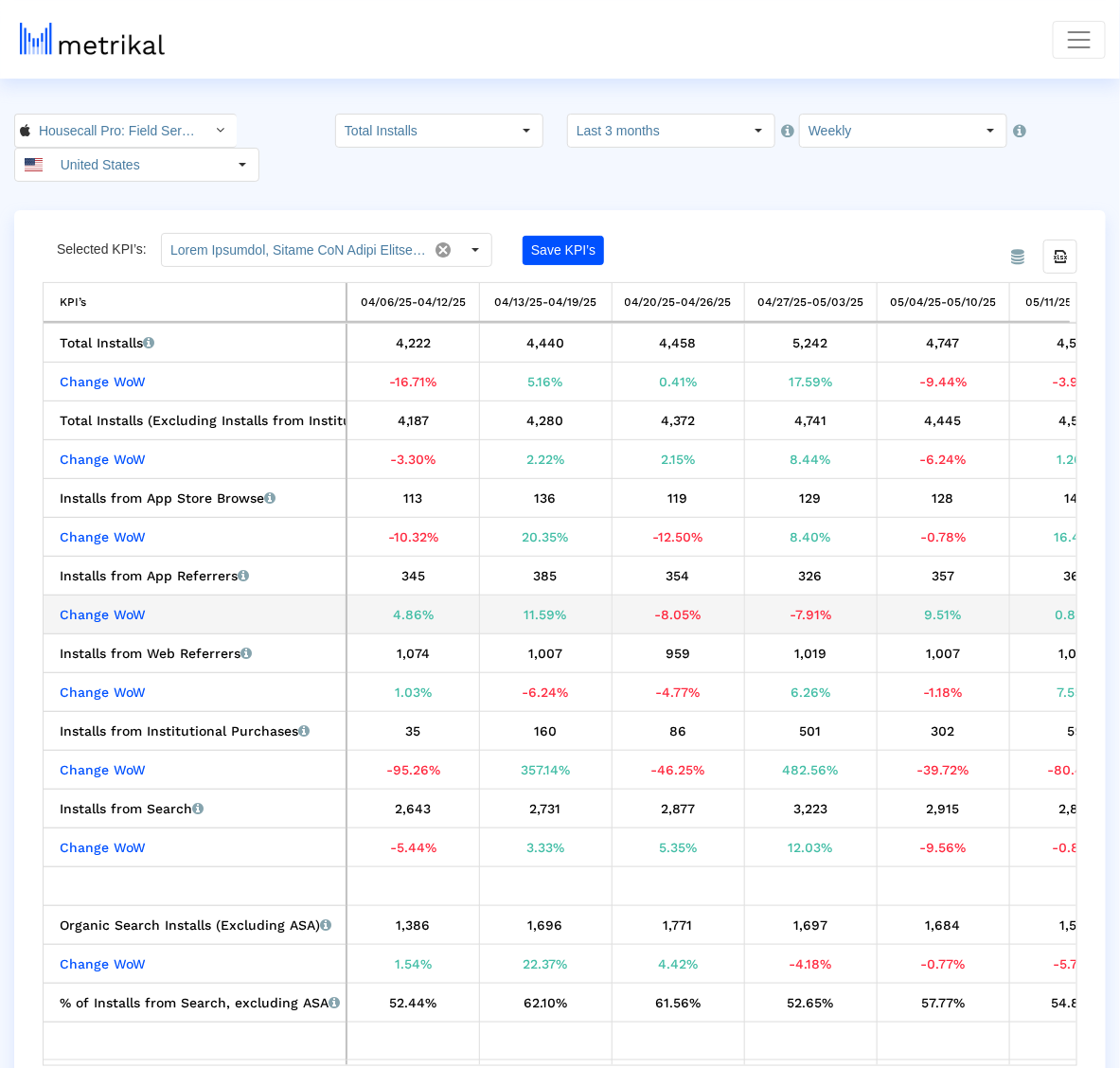scroll, scrollTop: 0, scrollLeft: 844, axis: horizontal 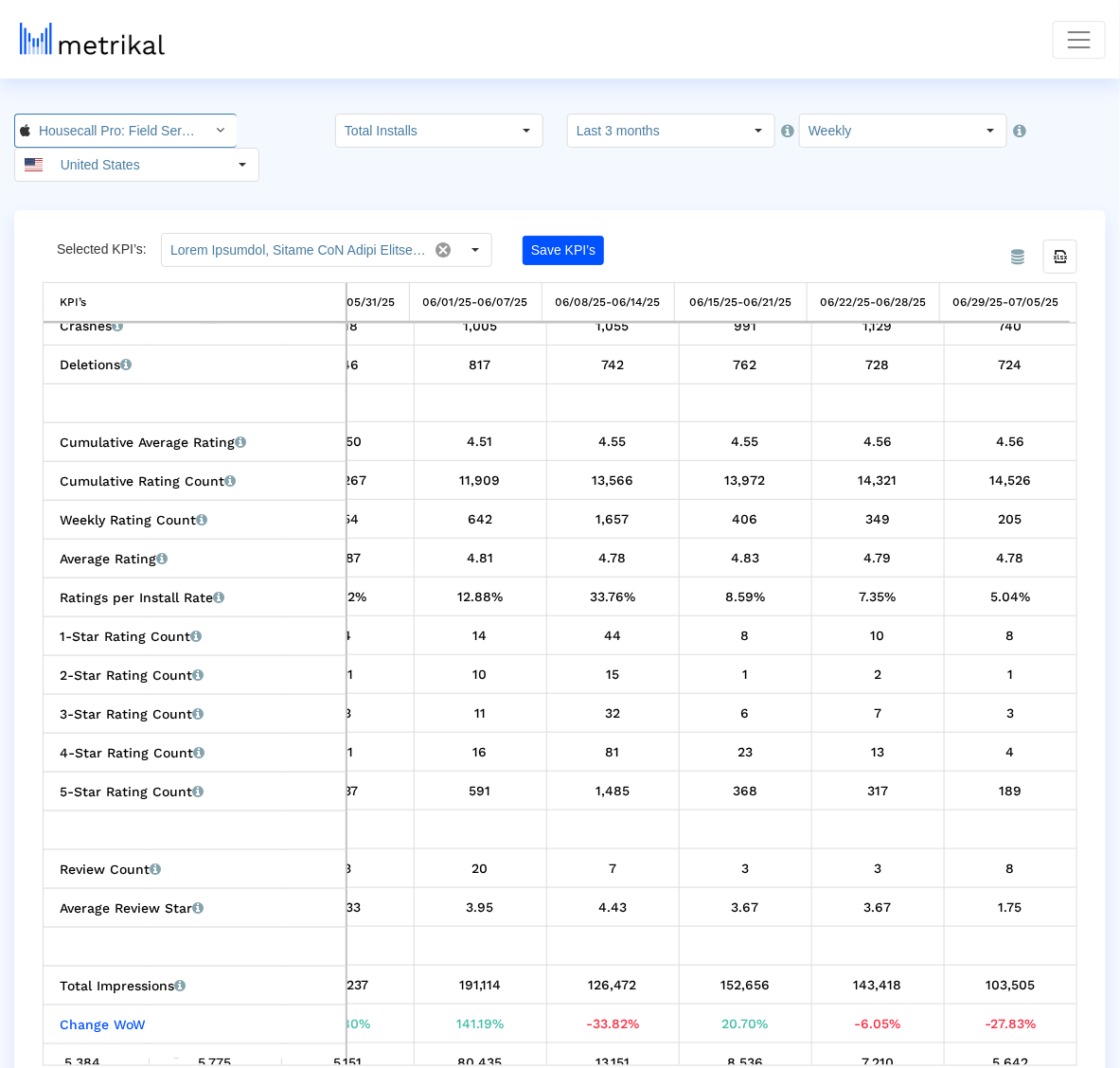 click on "Housecall Pro: Field Service < 692833651 >" at bounding box center [116, 131] 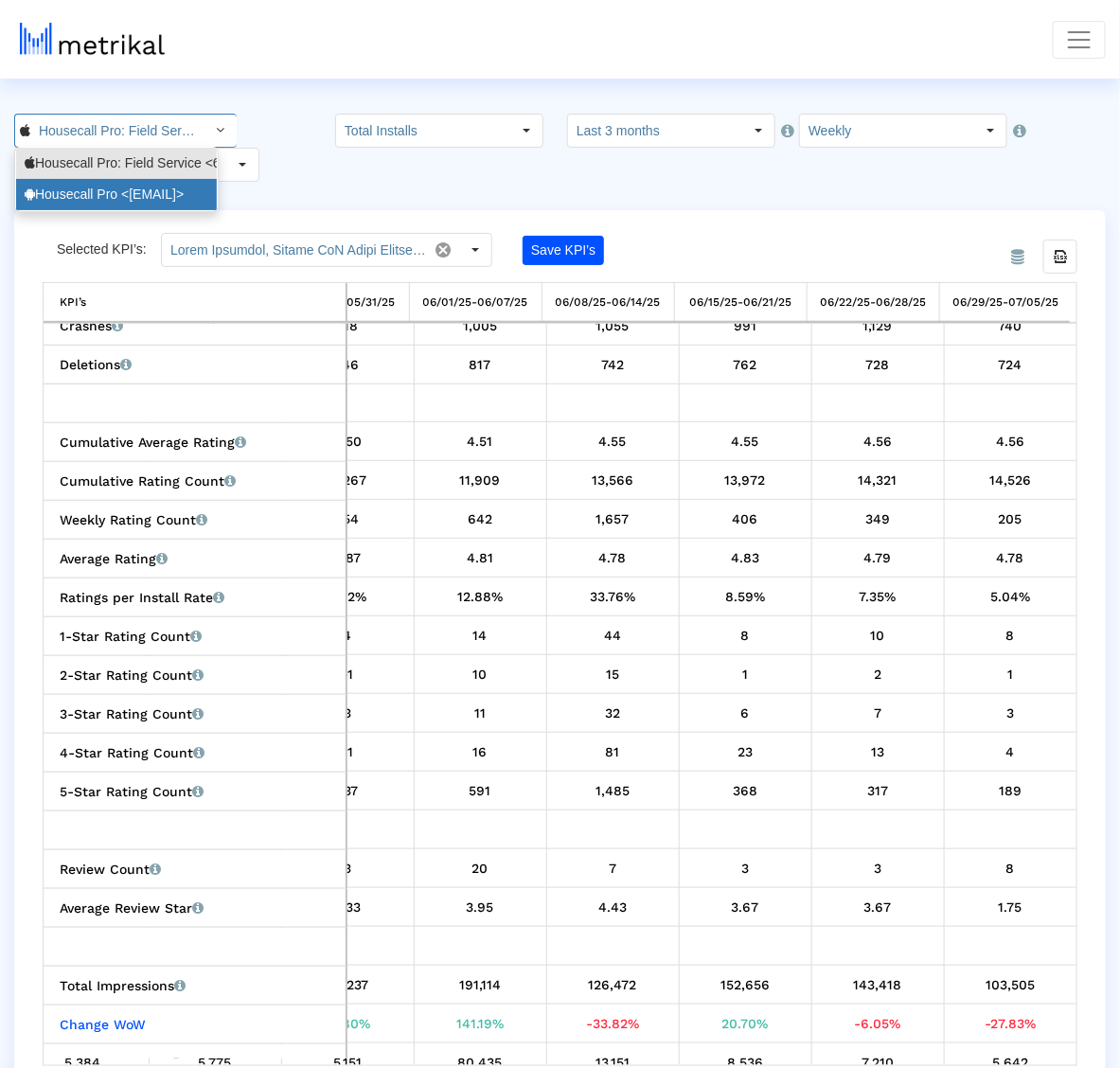 click on "Housecall Pro <[EMAIL]>" at bounding box center (116, 194) 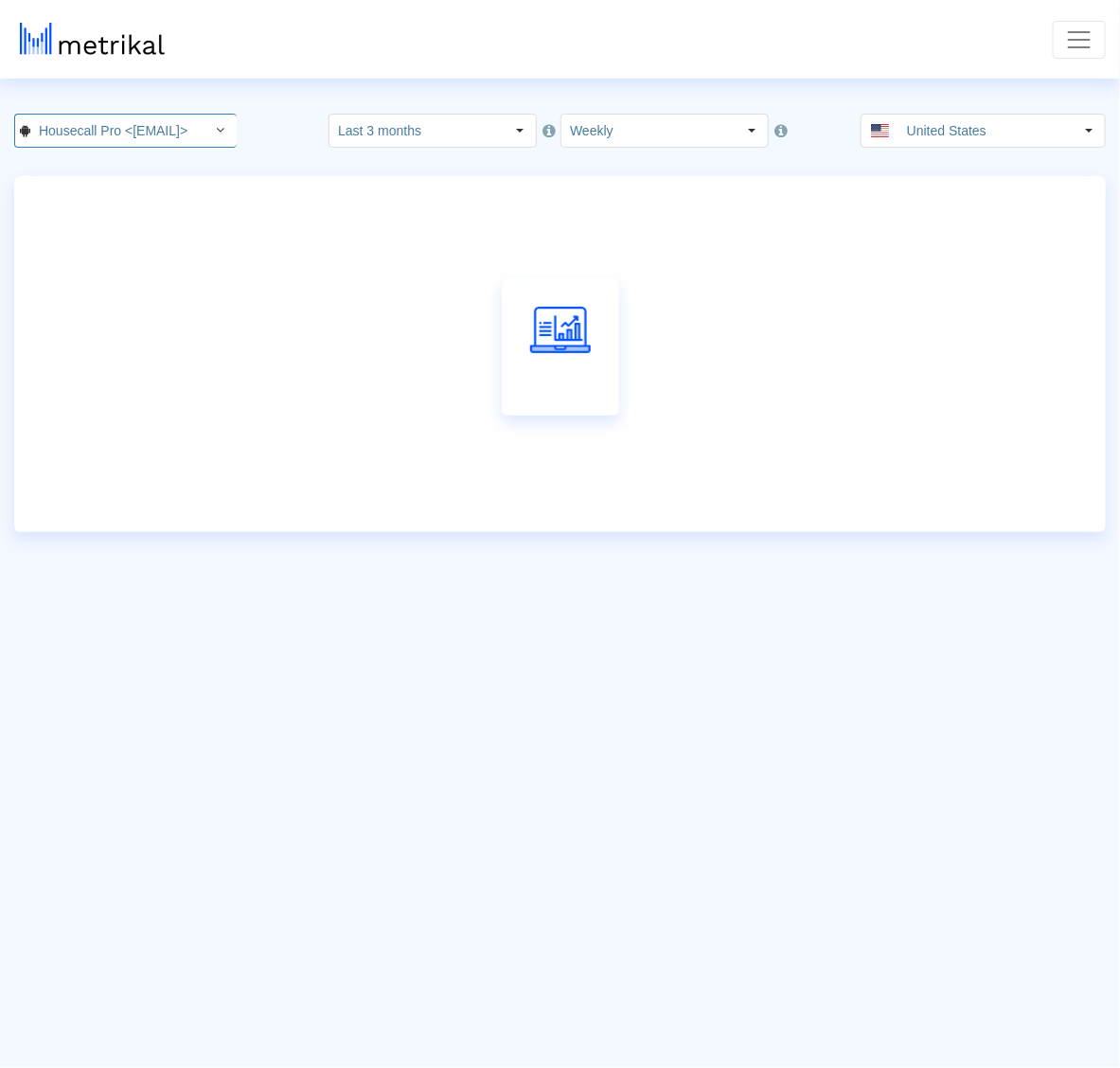 scroll, scrollTop: 0, scrollLeft: 54, axis: horizontal 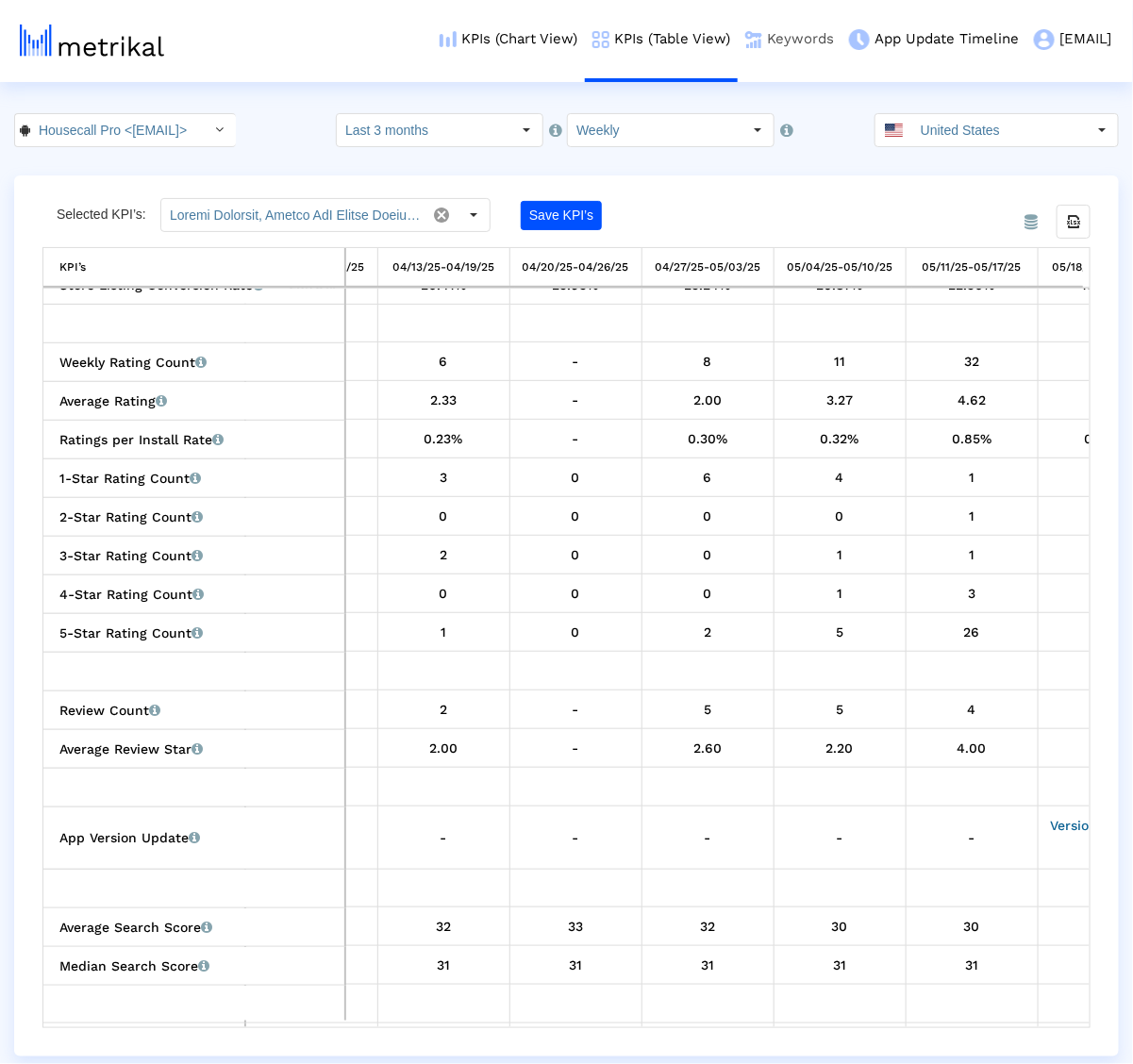 click on "Keywords" at bounding box center (790, 39) 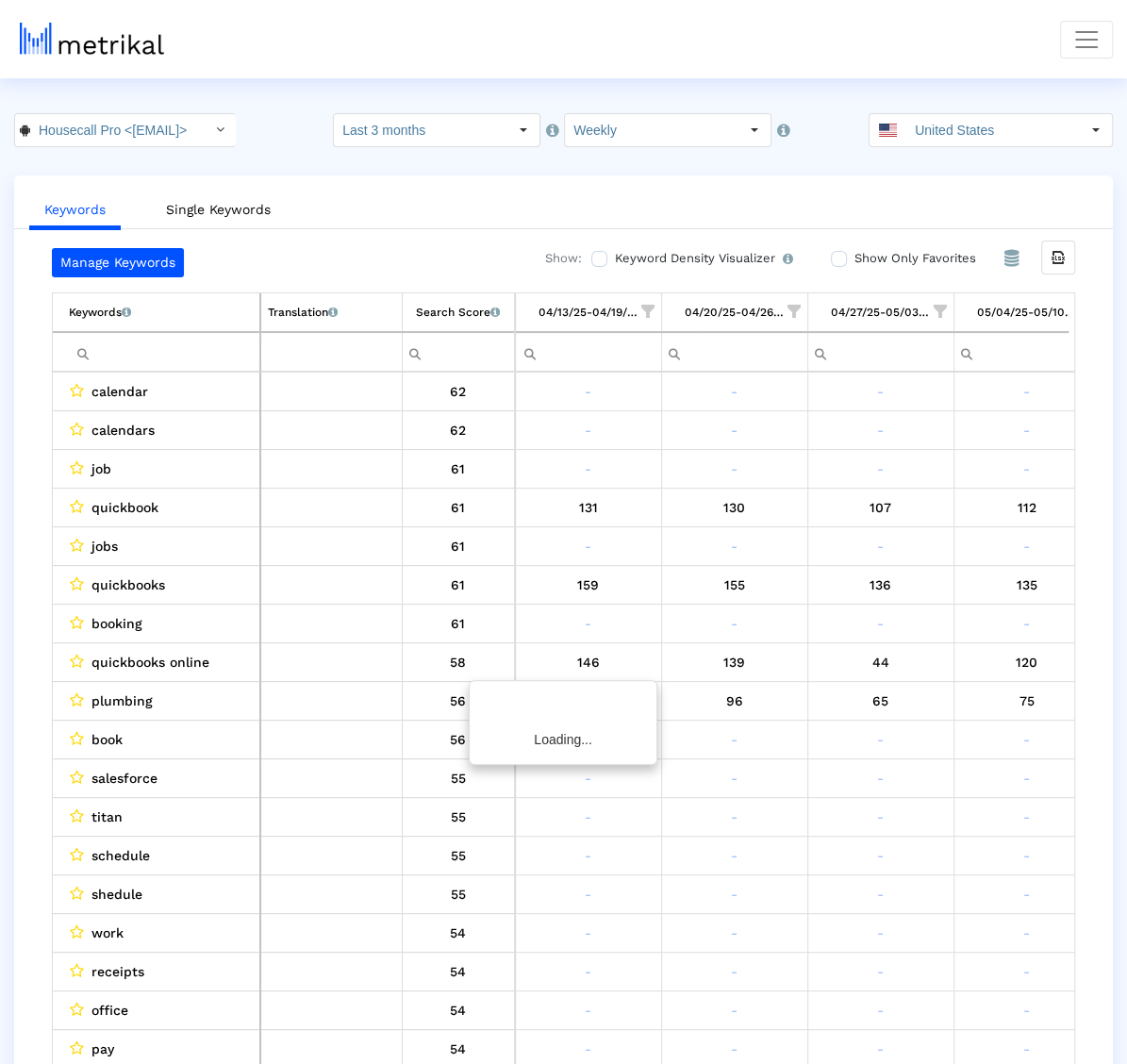 scroll, scrollTop: 0, scrollLeft: 1200, axis: horizontal 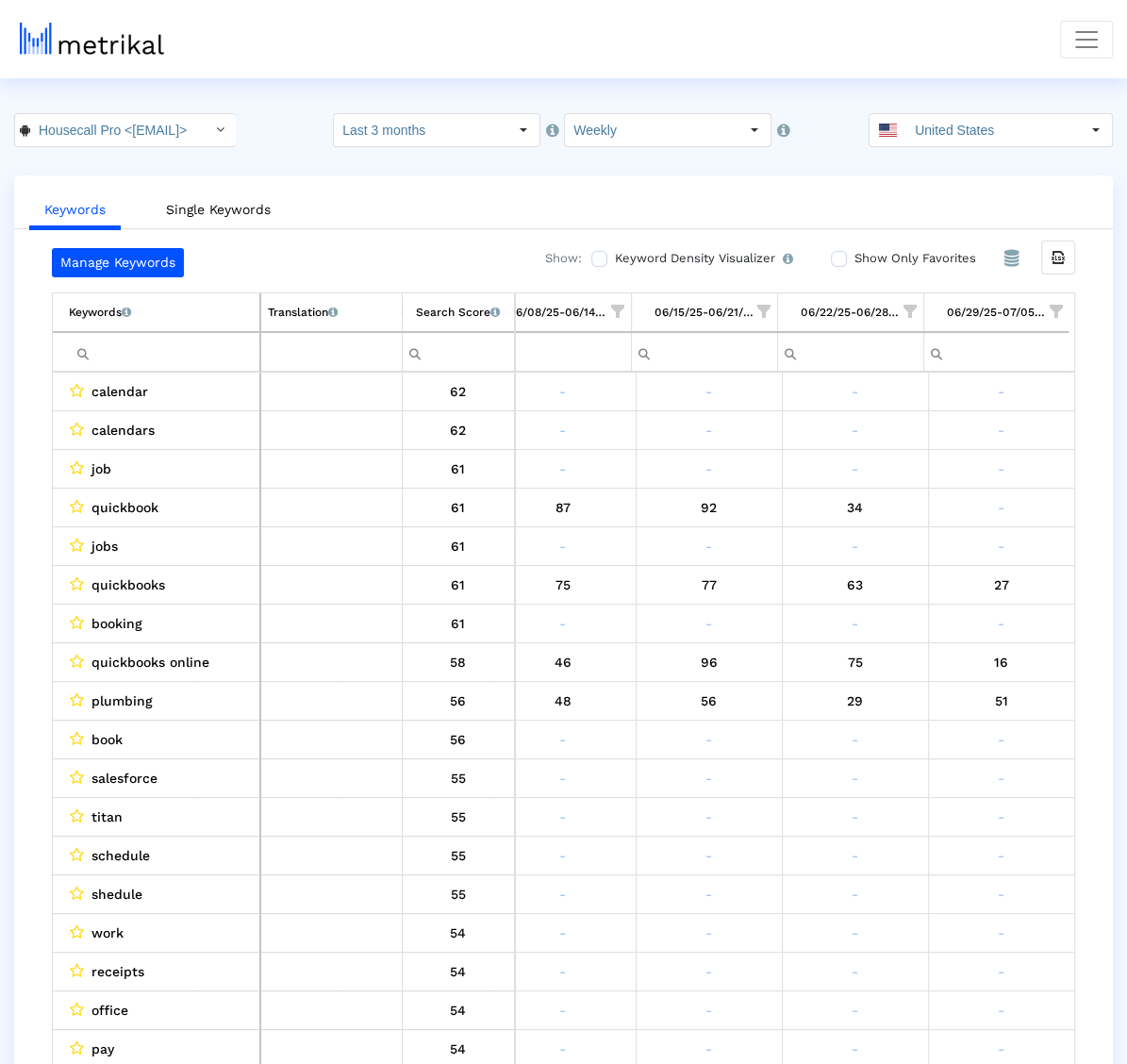 click at bounding box center (1056, 311) 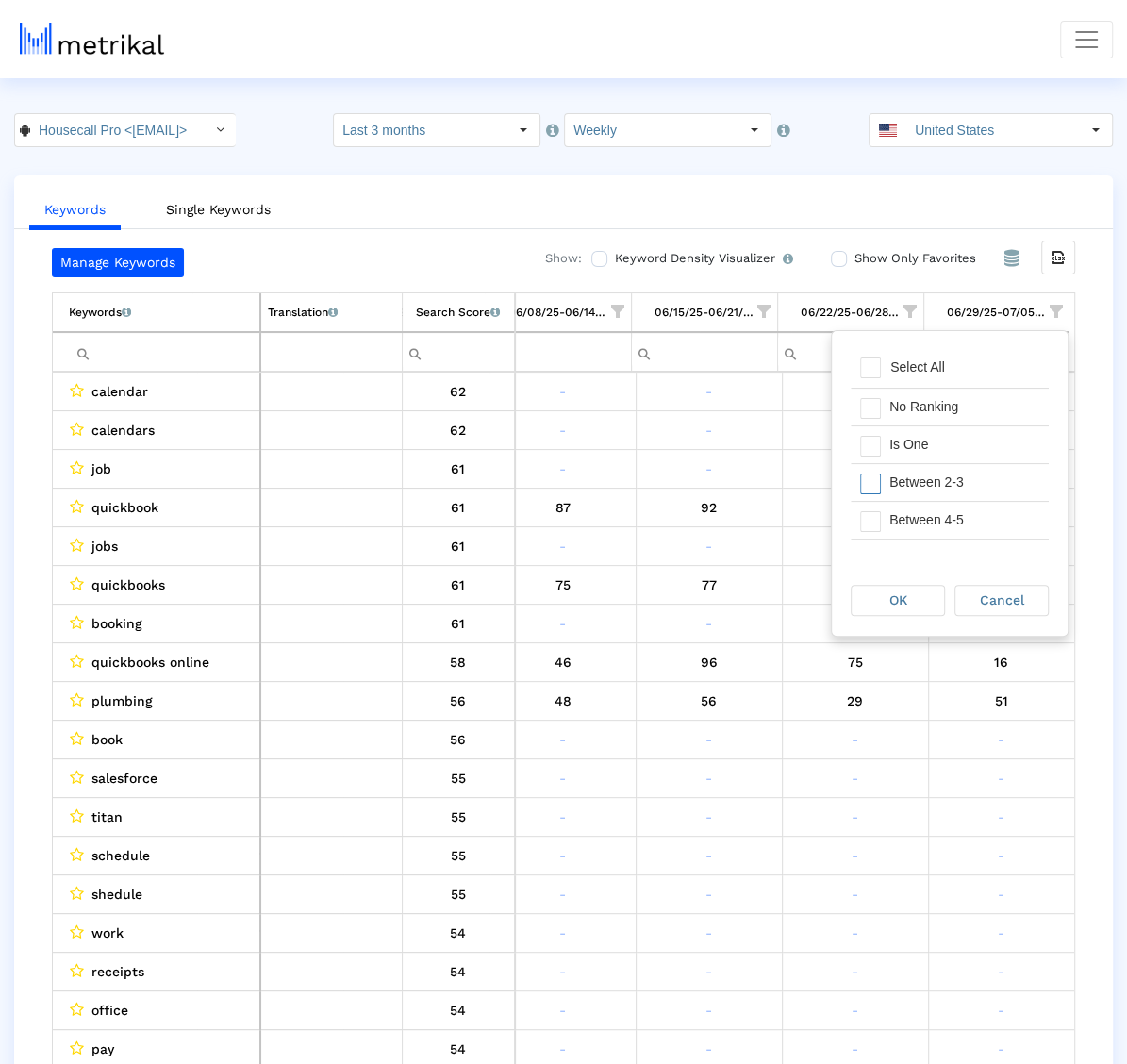 click on "Between 2-3" at bounding box center [964, 482] 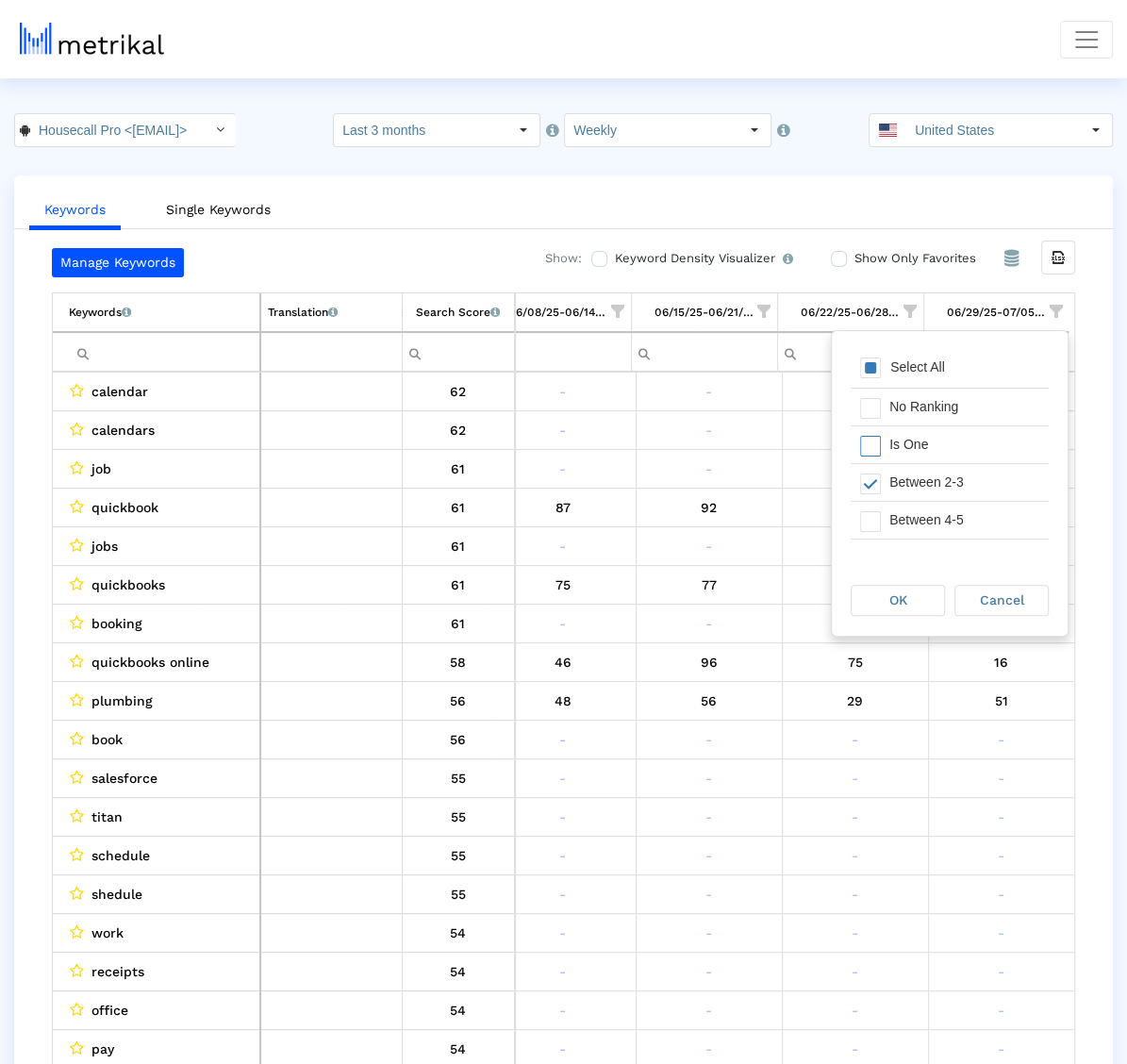 click on "Is One" at bounding box center [964, 444] 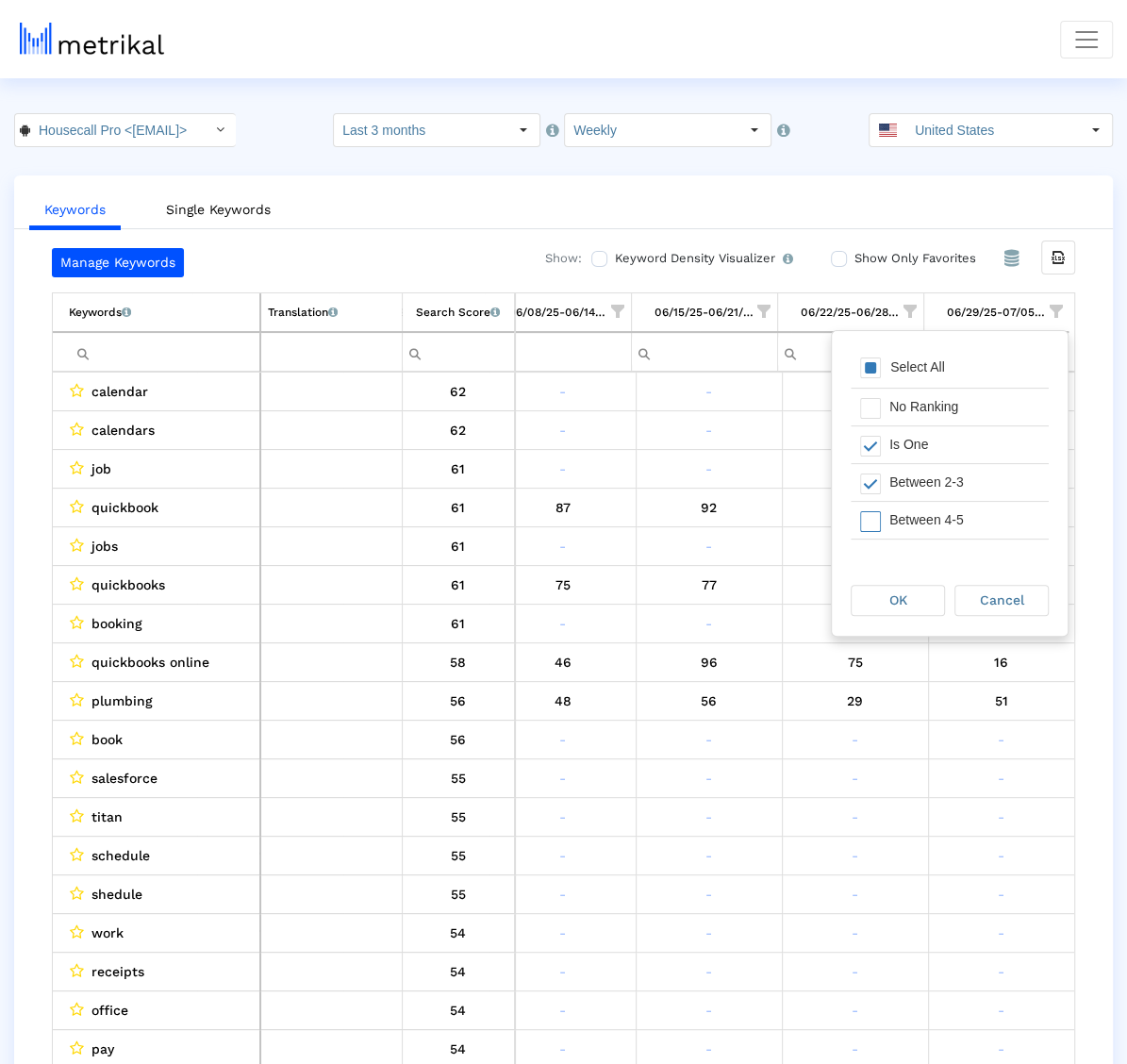 click on "Between 4-5" at bounding box center (964, 520) 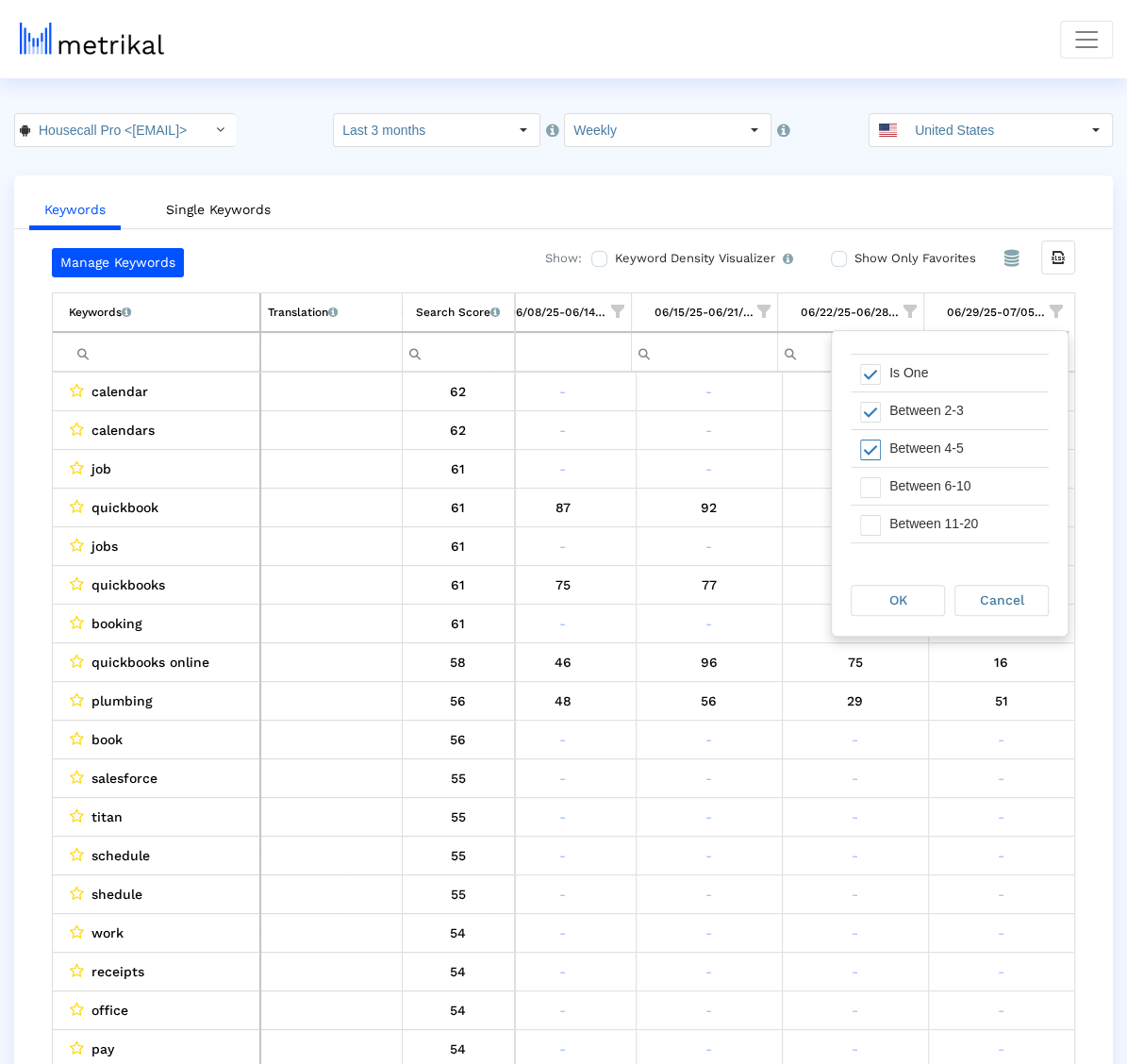 scroll, scrollTop: 77, scrollLeft: 0, axis: vertical 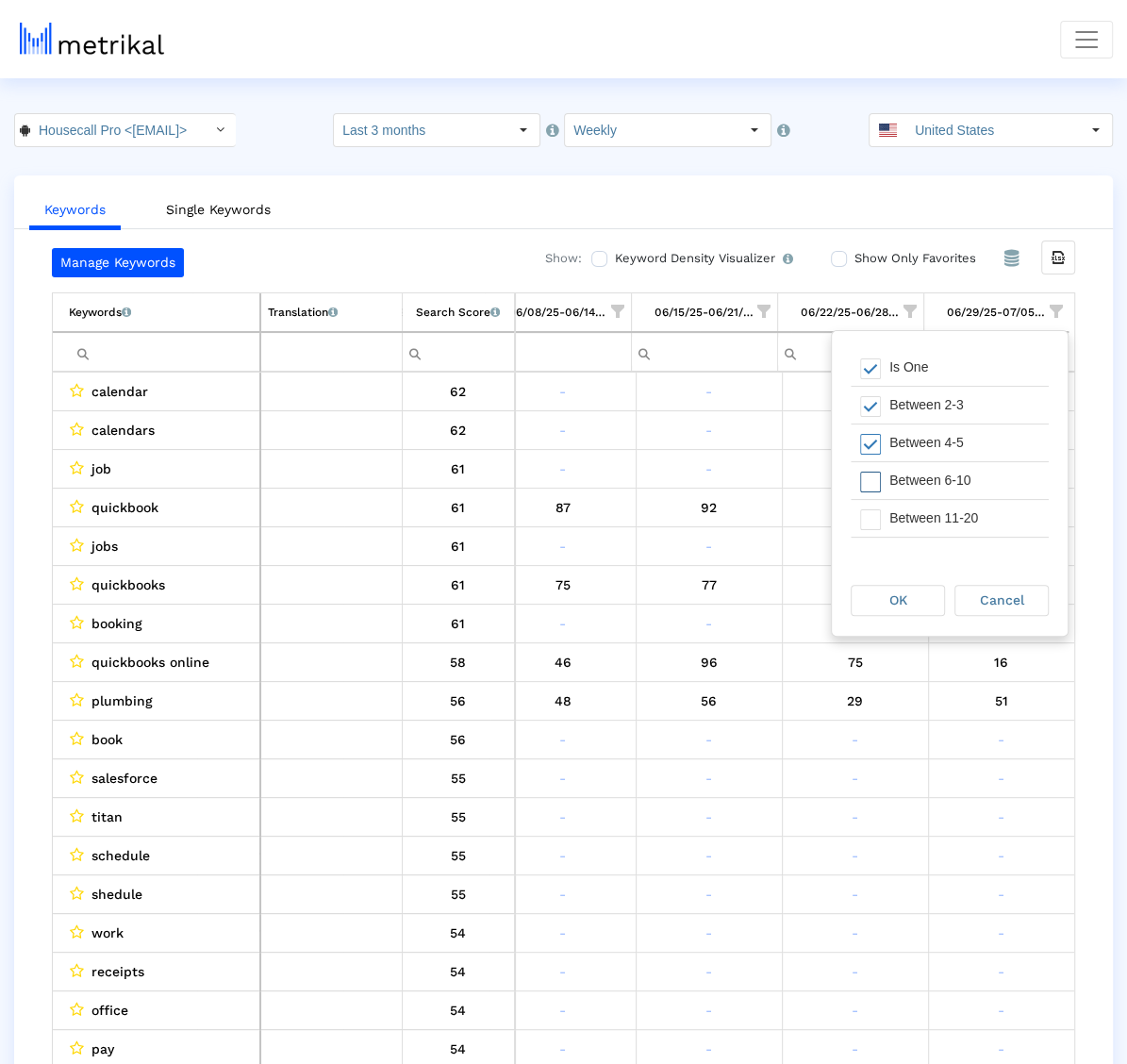 click on "Between 6-10" at bounding box center (964, 480) 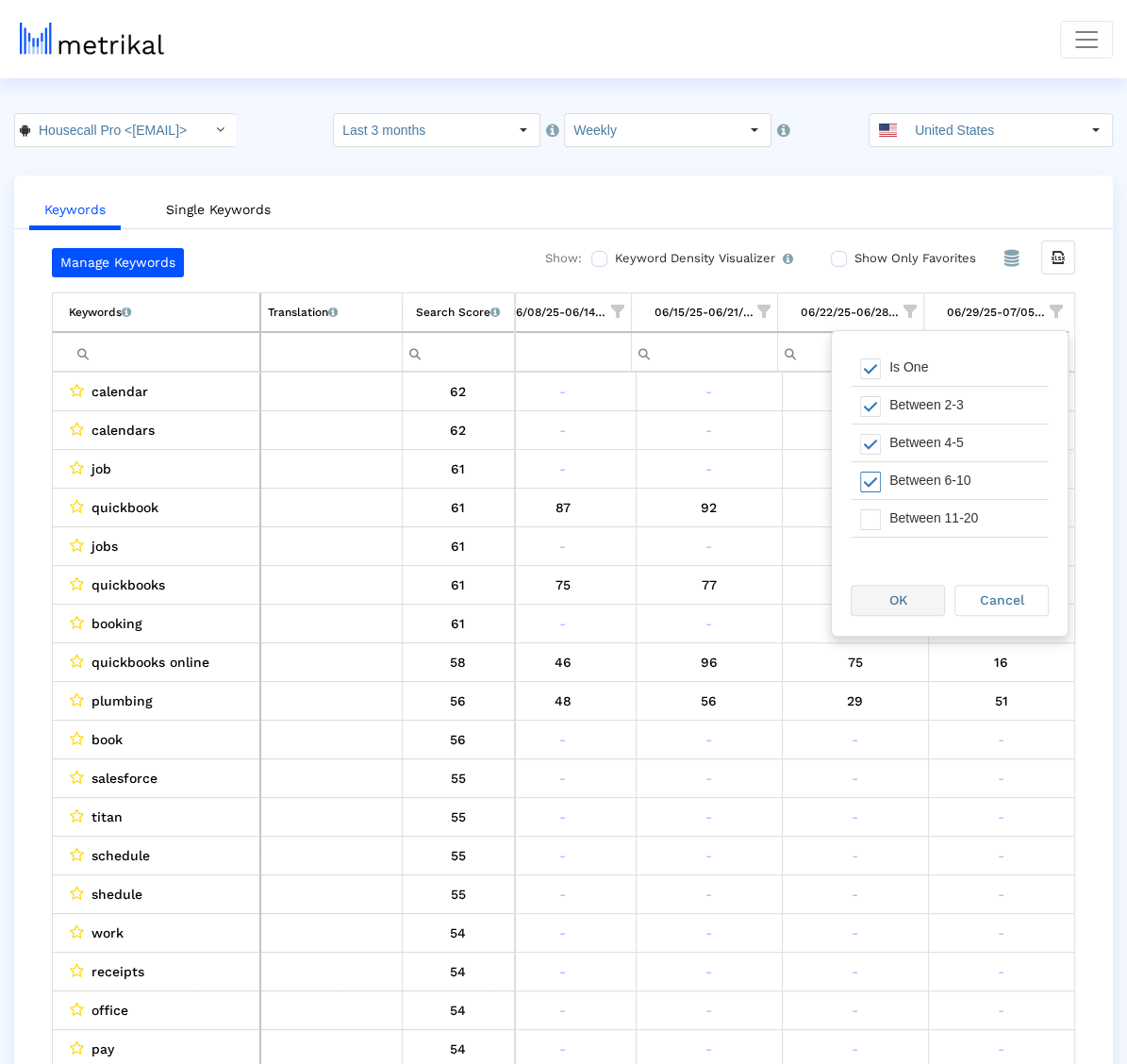 click on "OK" at bounding box center [898, 600] 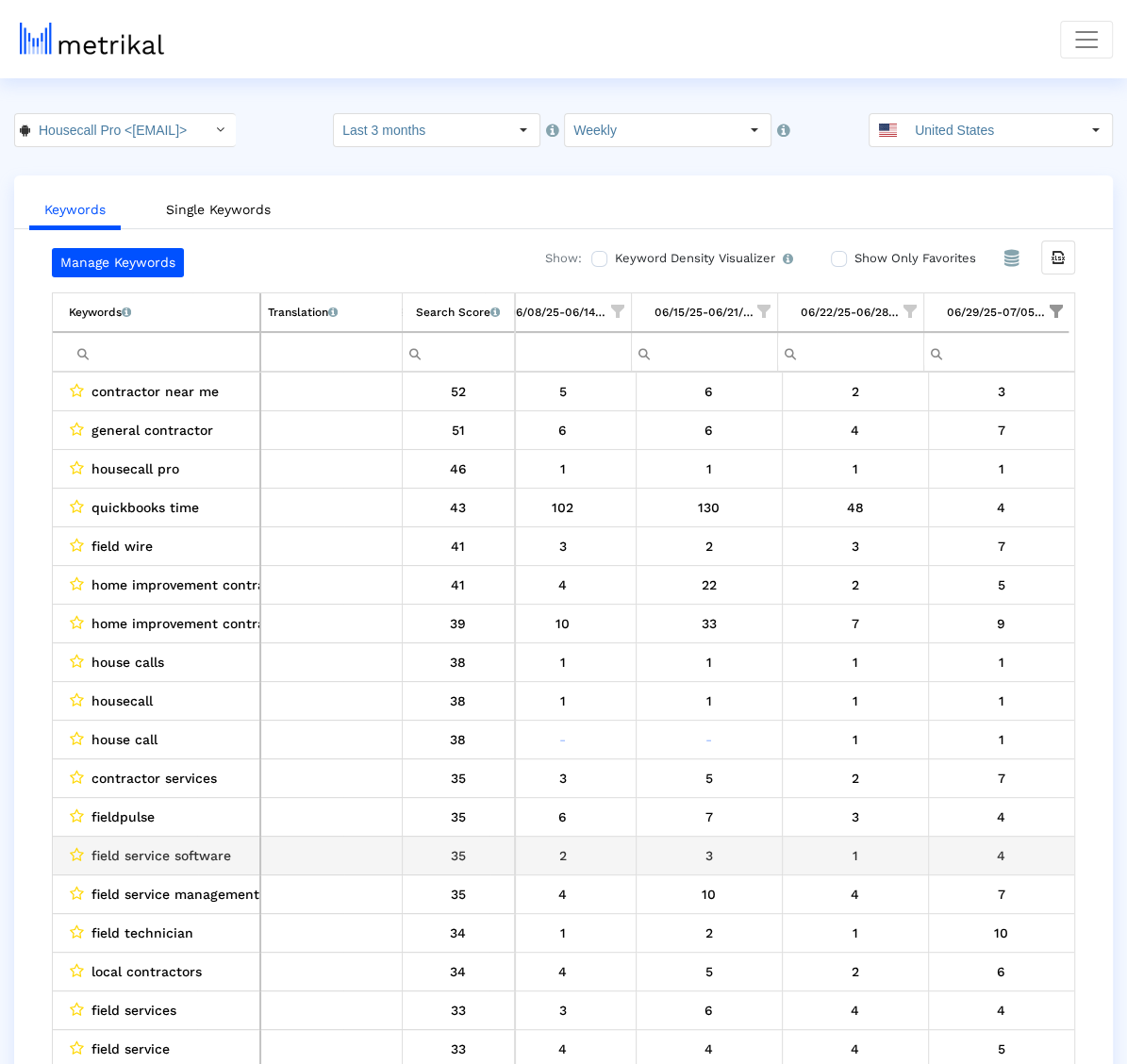 scroll, scrollTop: 11, scrollLeft: 1200, axis: both 